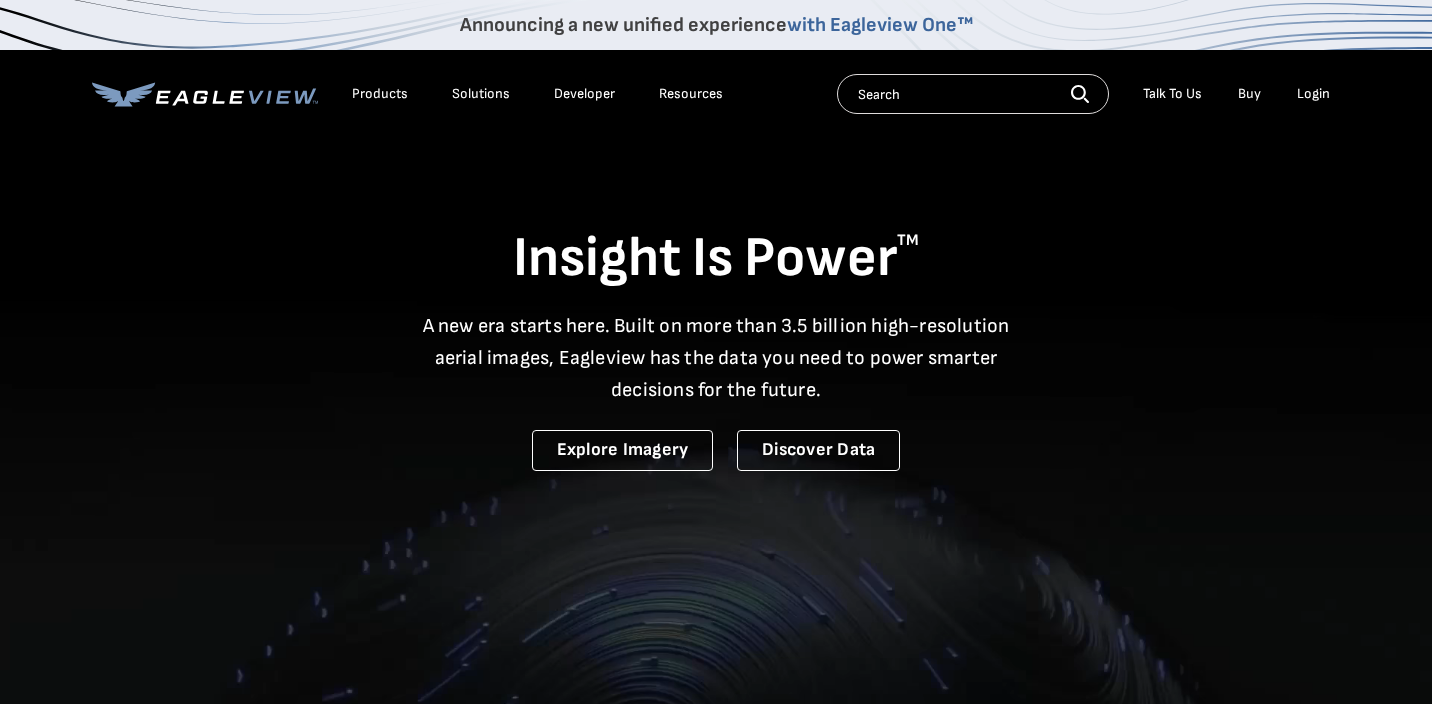 scroll, scrollTop: 0, scrollLeft: 0, axis: both 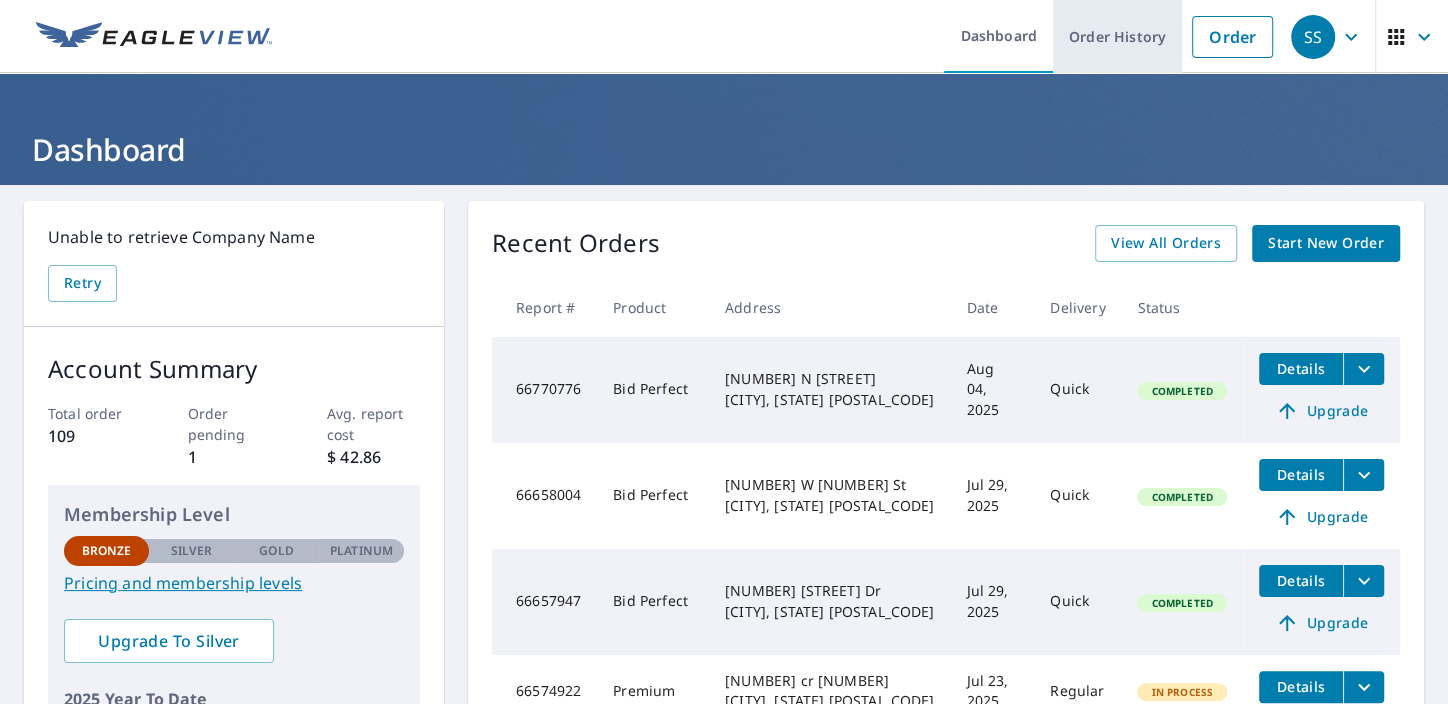 click on "Order History" at bounding box center [1117, 36] 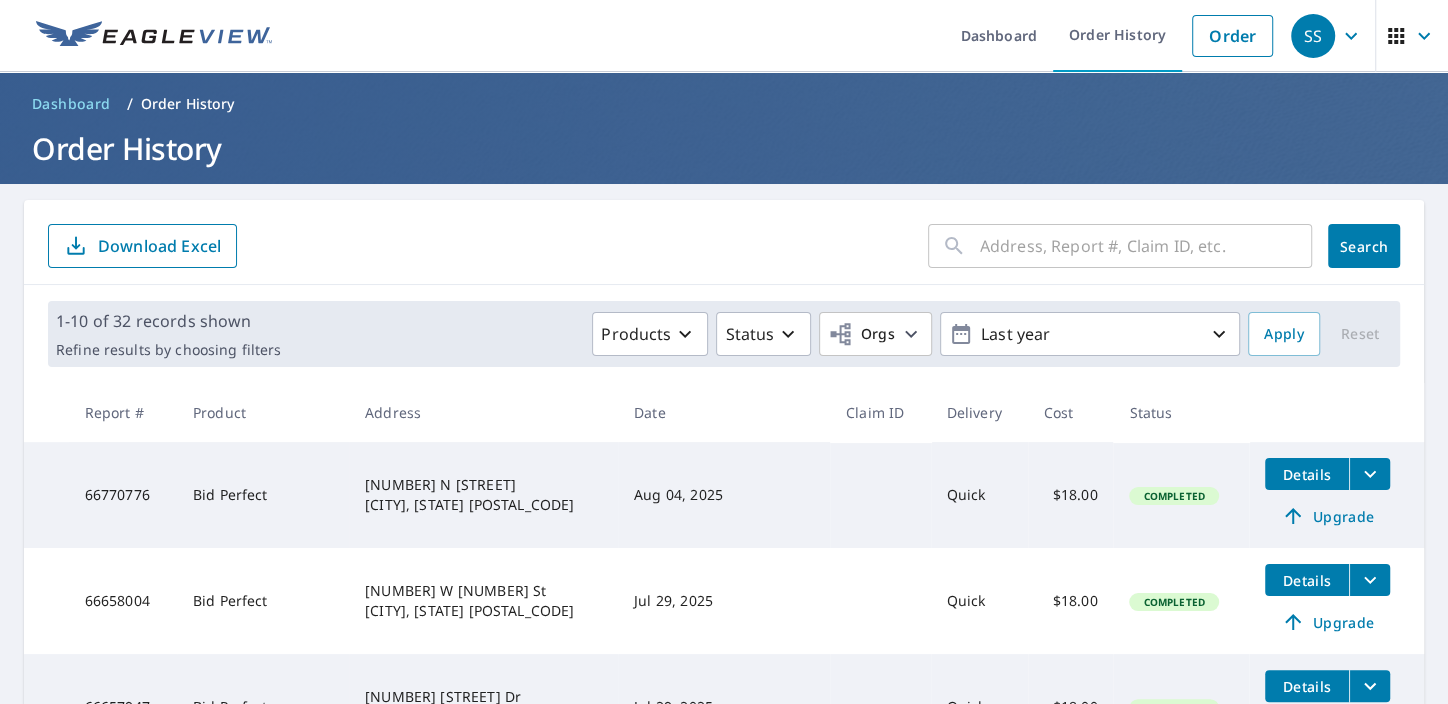 scroll, scrollTop: 0, scrollLeft: 0, axis: both 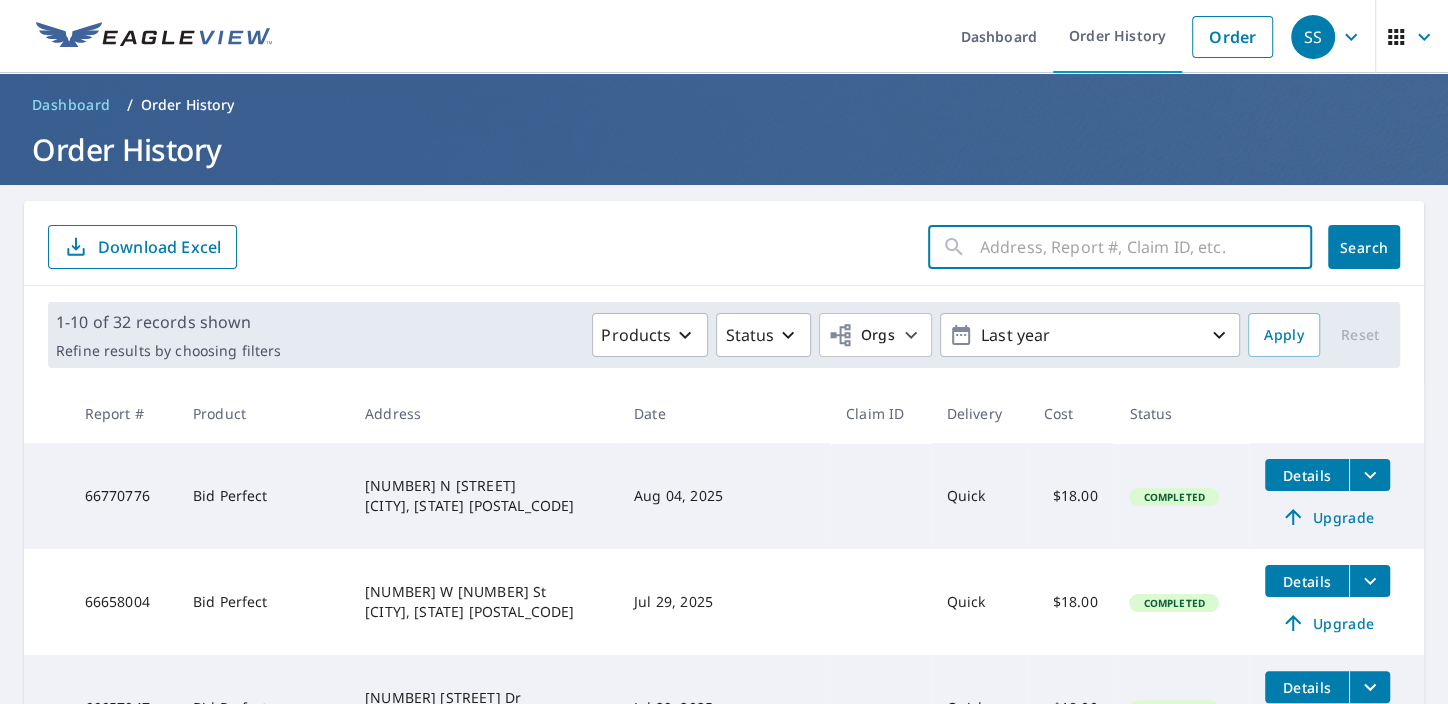 click at bounding box center (1146, 247) 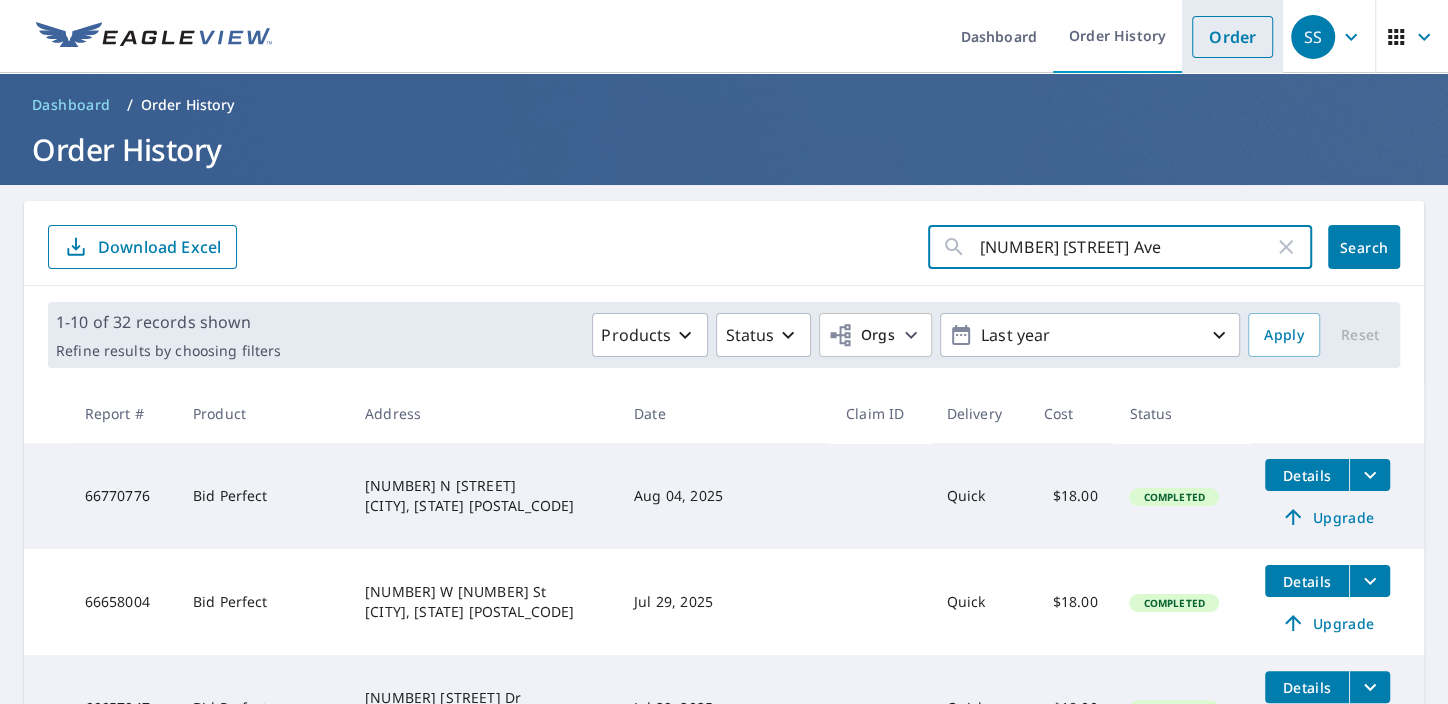 type on "[NUMBER] [STREET] Ave" 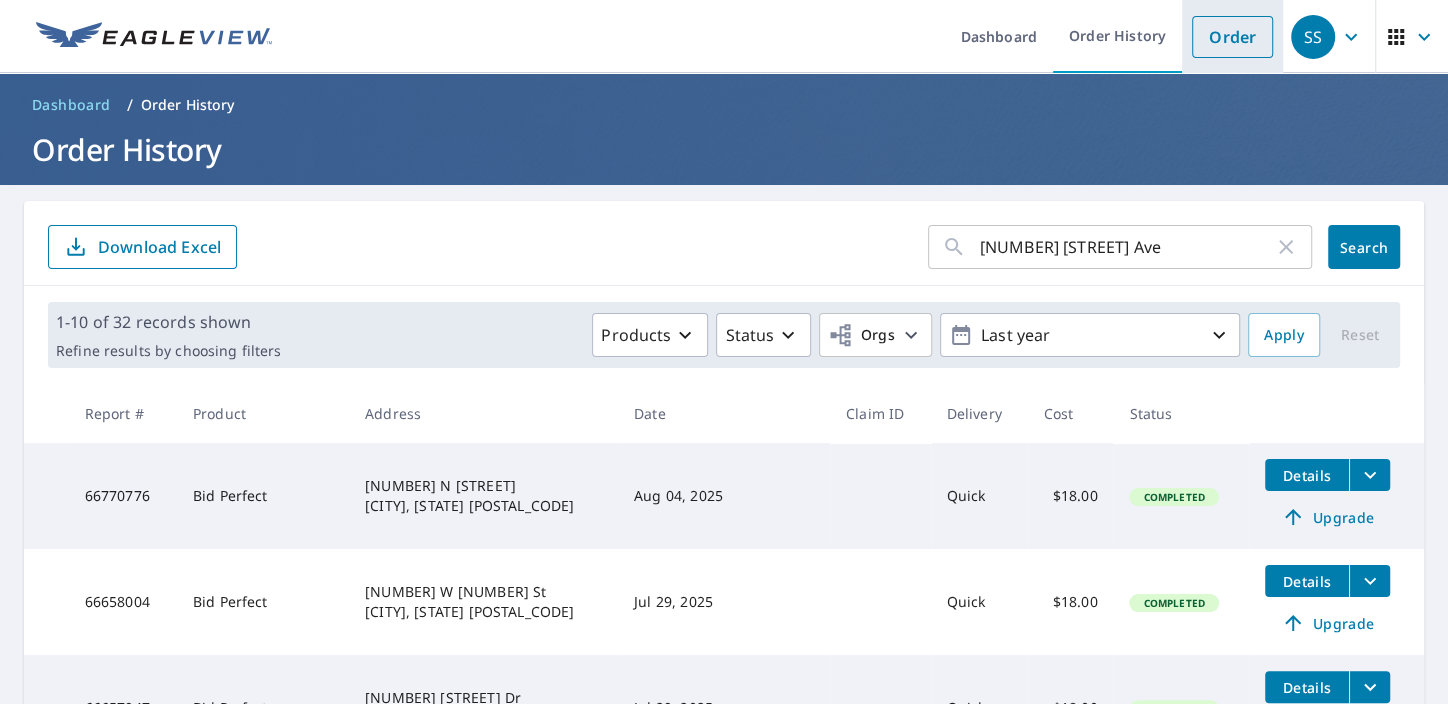 click on "Order" at bounding box center [1232, 37] 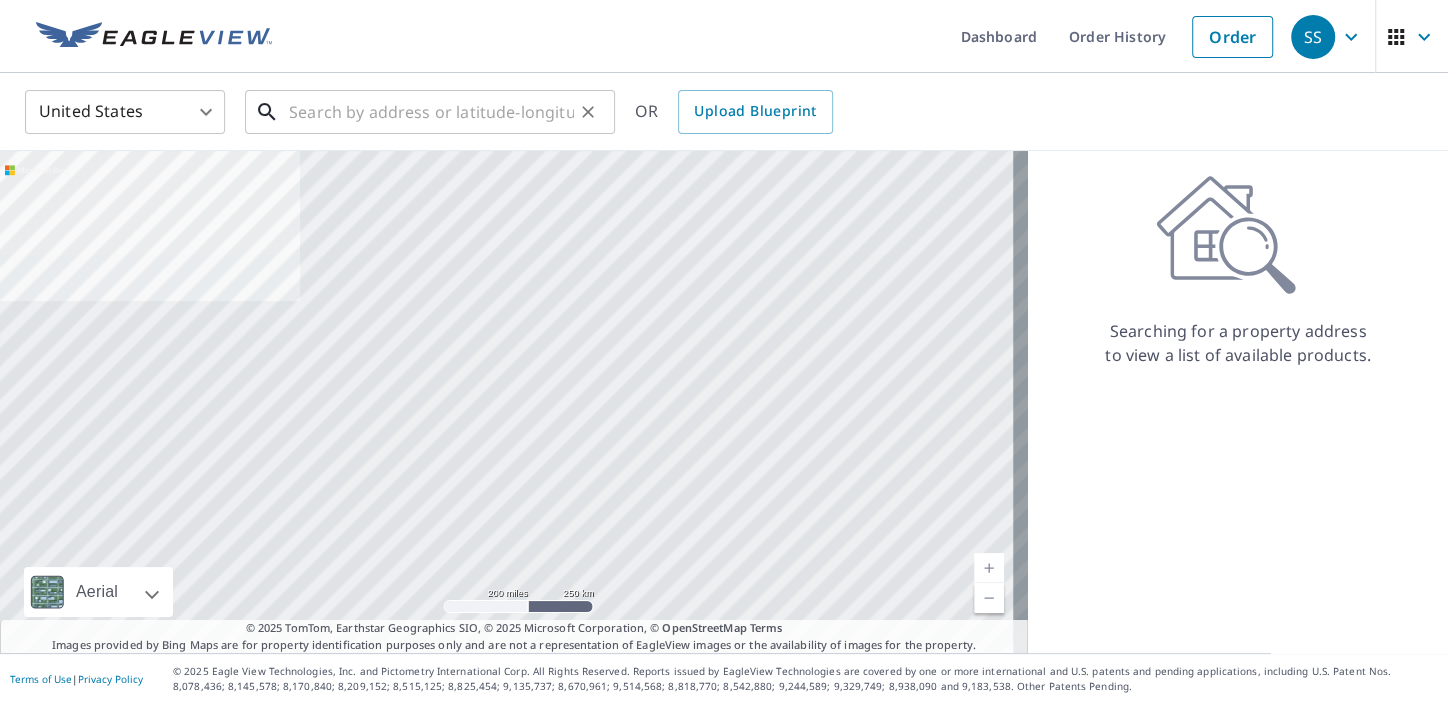 click at bounding box center [431, 112] 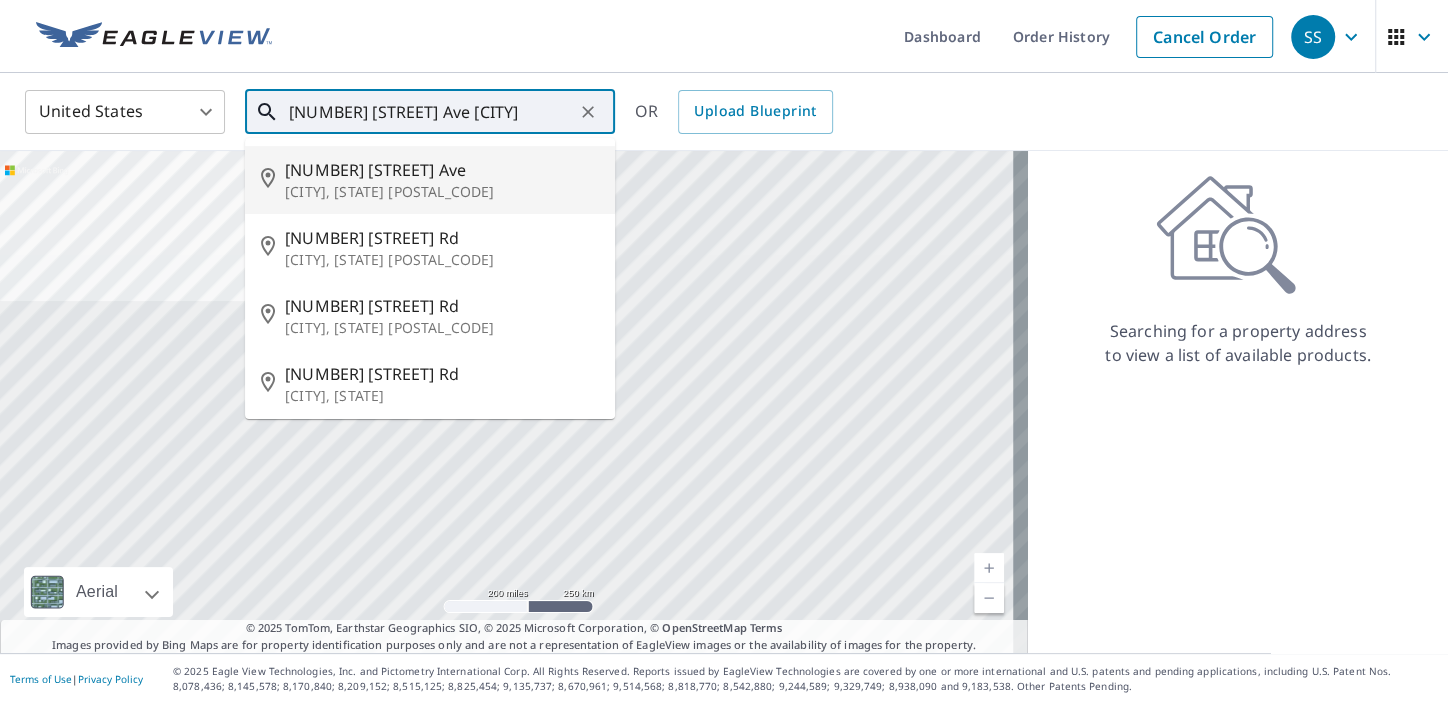 click on "[NUMBER] [STREET] Ave" at bounding box center (442, 170) 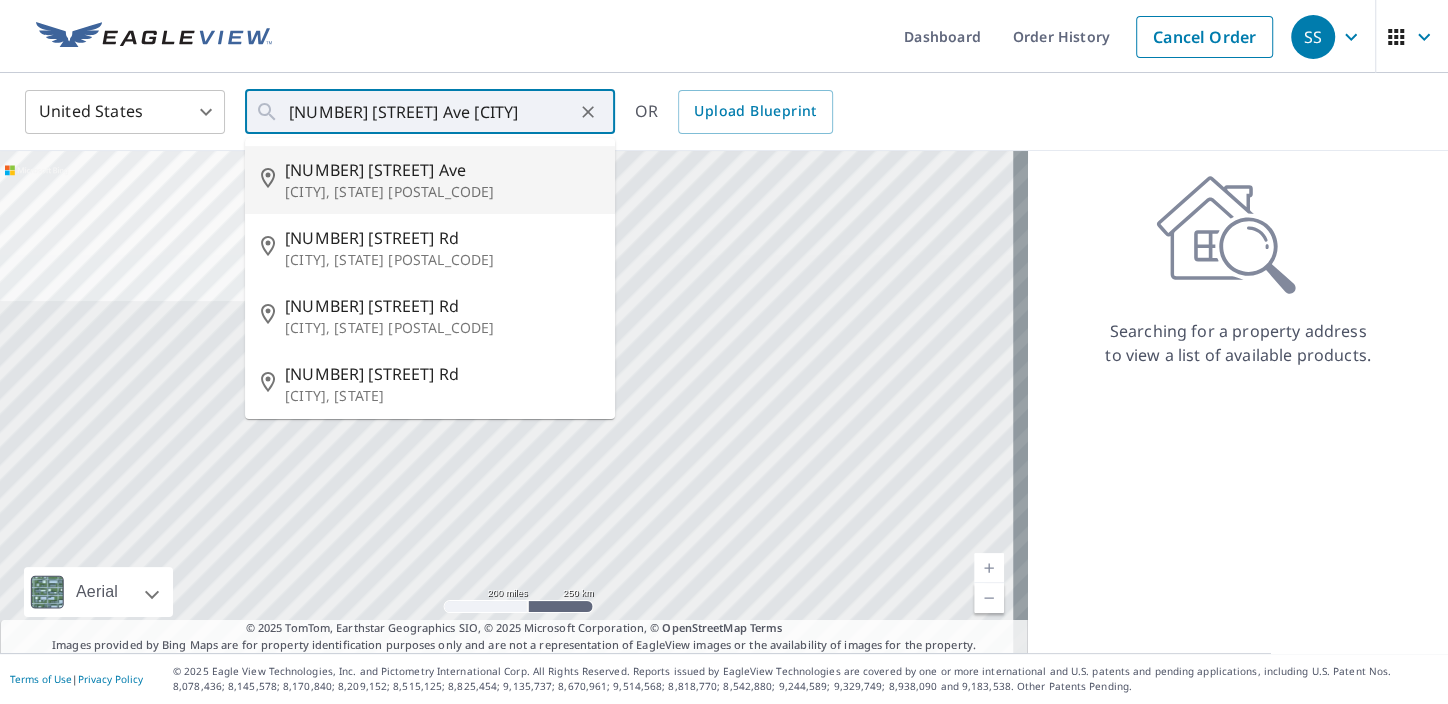 type on "[NUMBER] [STREET] Ave [CITY], [STATE] [POSTAL_CODE]" 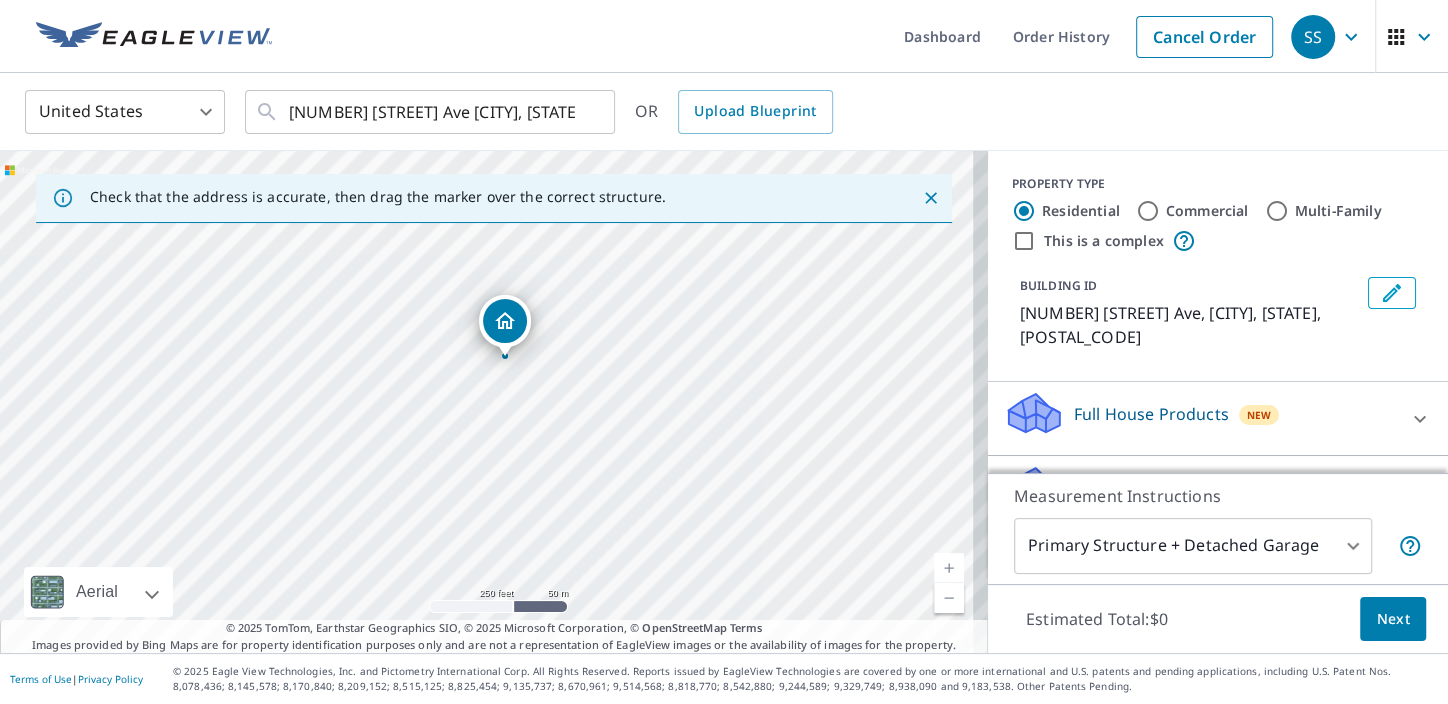 drag, startPoint x: 499, startPoint y: 366, endPoint x: 518, endPoint y: 324, distance: 46.09772 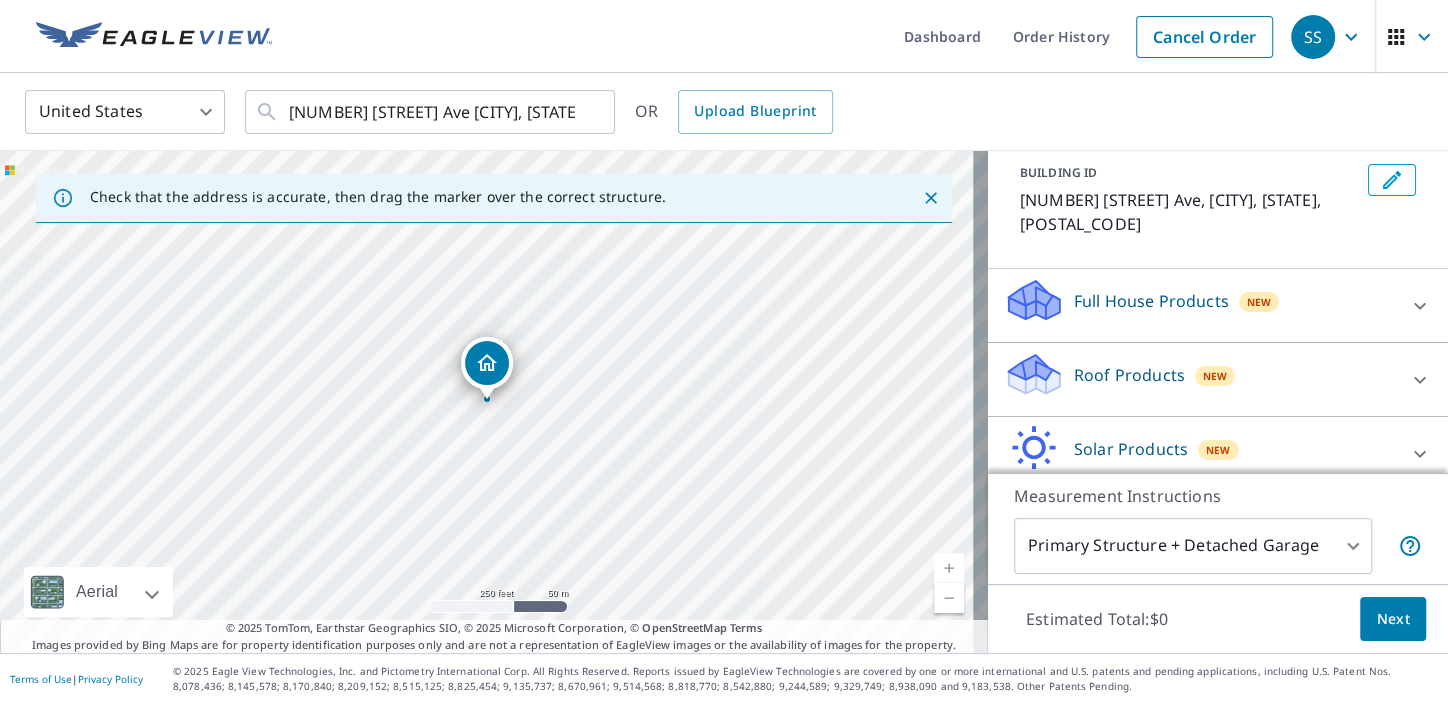 scroll, scrollTop: 178, scrollLeft: 0, axis: vertical 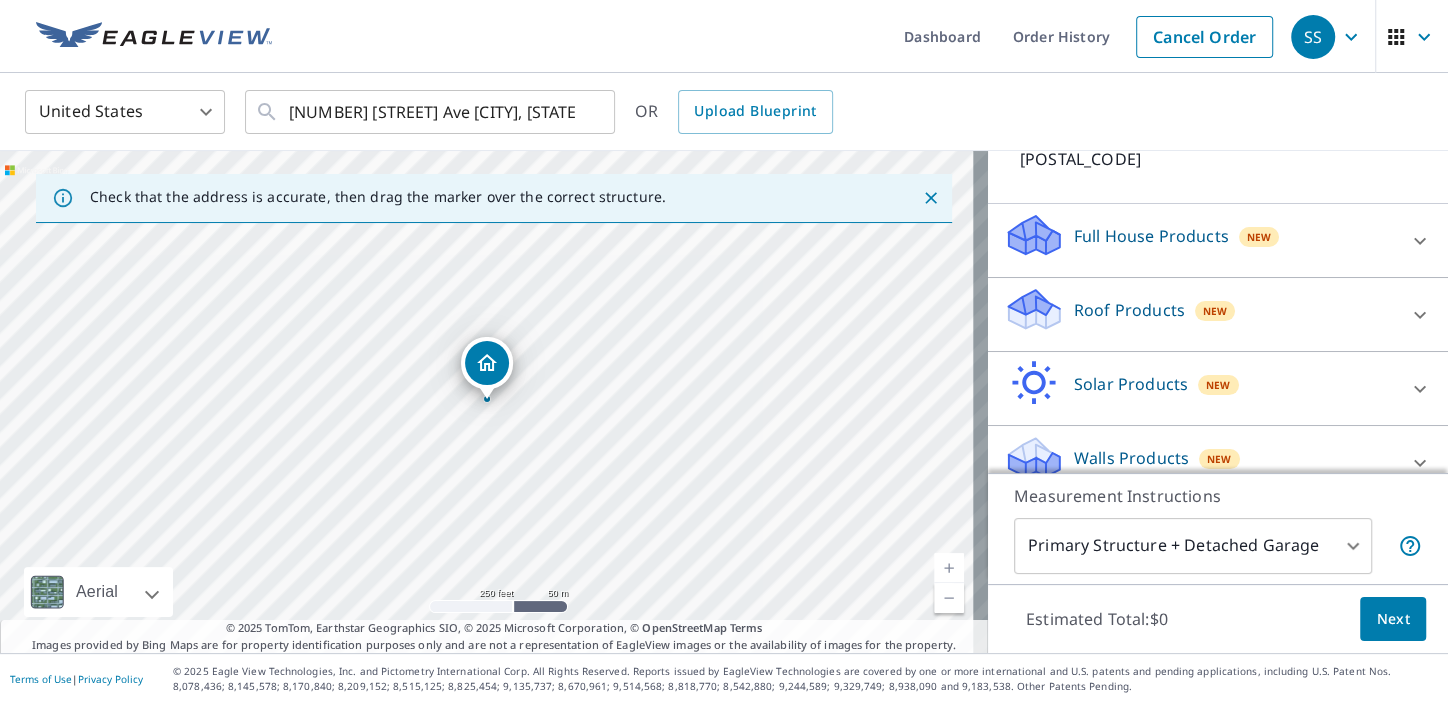 click on "SS SS
Dashboard Order History Cancel Order SS United States US ​ [NUMBER] [STREET] Ave [CITY], [STATE] [POSTAL_CODE] ​ OR Upload Blueprint Check that the address is accurate, then drag the marker over the correct structure. [NUMBER] [STREET] Ave [CITY], [STATE] [POSTAL_CODE] Aerial Road A standard road map Aerial A detailed look from above Labels Labels 250 feet 50 m © 2025 TomTom, © Vexcel Imaging, © 2025 Microsoft Corporation,  © OpenStreetMap Terms © 2025 TomTom, Earthstar Geographics SIO, © 2025 Microsoft Corporation, ©   OpenStreetMap   Terms Images provided by Bing Maps are for property identification purposes only and are not a representation of EagleView images or the availability of images for the property. PROPERTY TYPE Residential Commercial Multi-Family This is a complex BUILDING ID [NUMBER] [STREET] Ave, [CITY], [STATE], [POSTAL_CODE] Full House Products New Full House™ $105 Roof Products New Premium $32.75 - $87 QuickSquares™ $18 Gutter $13.75 Bid Perfect™ $18 Solar Products New Inform Essentials+ $63.25 $79 $30 1" at bounding box center [724, 352] 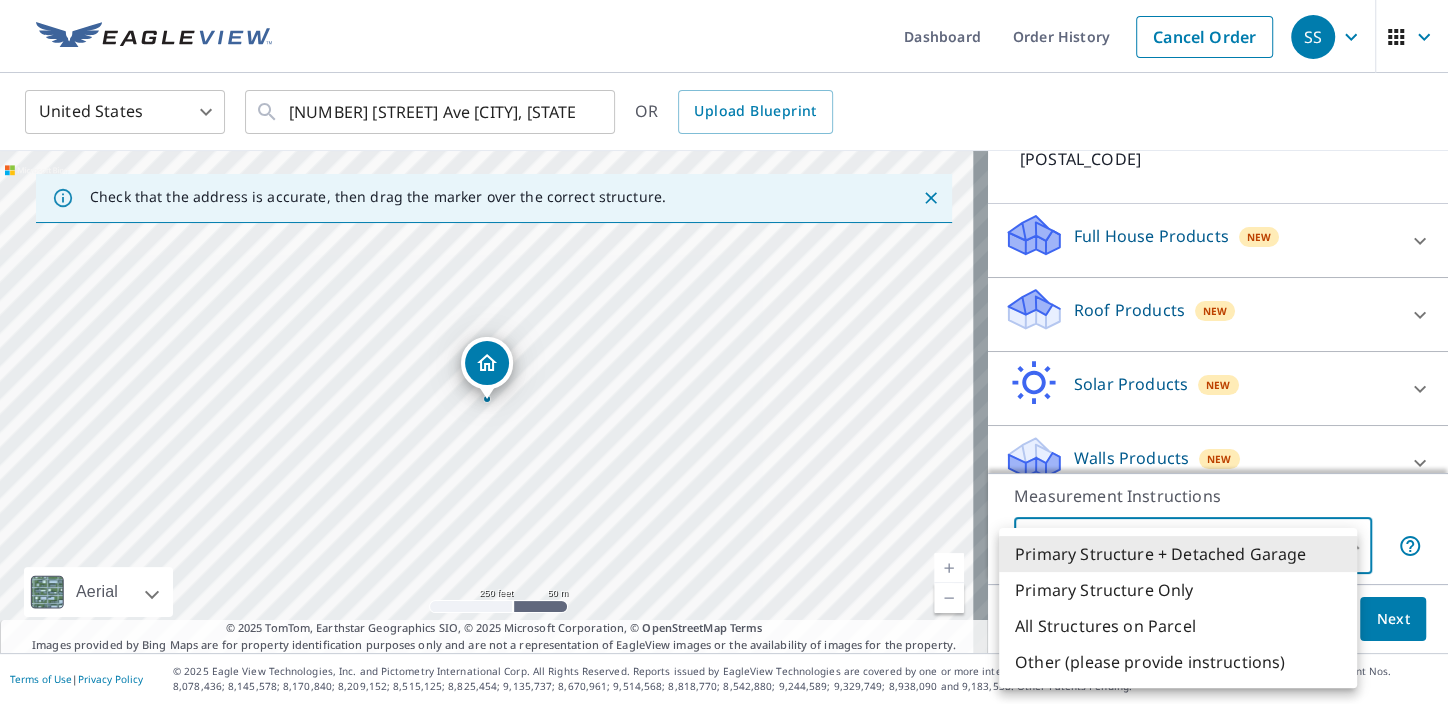 click on "Primary Structure Only" at bounding box center (1178, 590) 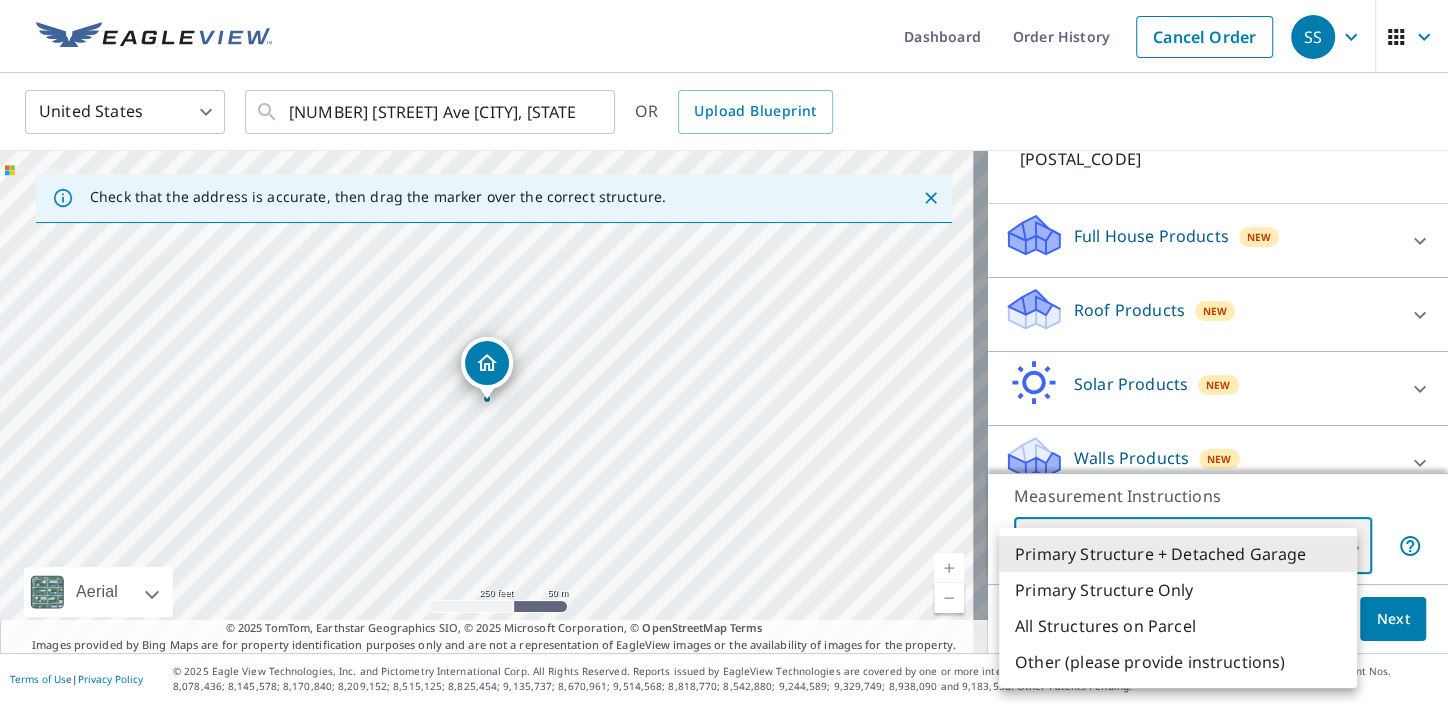 type on "2" 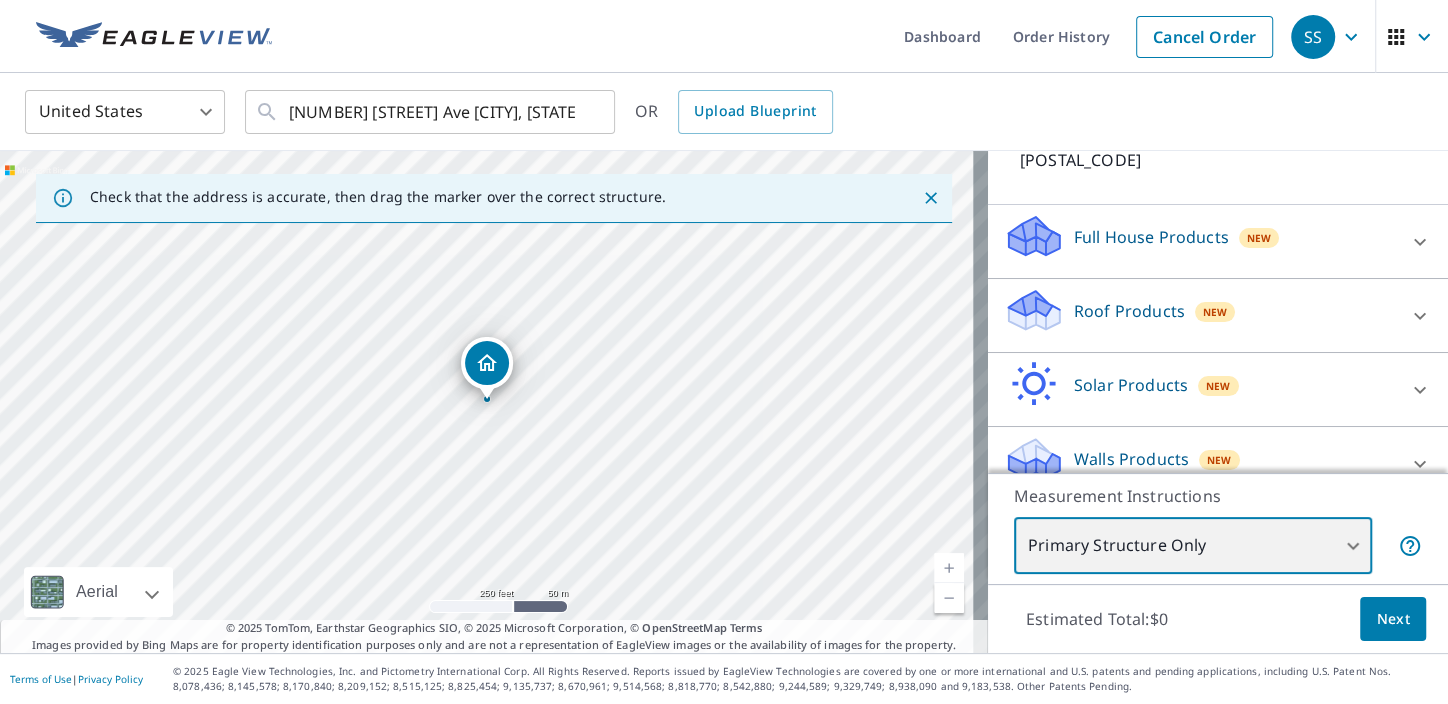 scroll, scrollTop: 178, scrollLeft: 0, axis: vertical 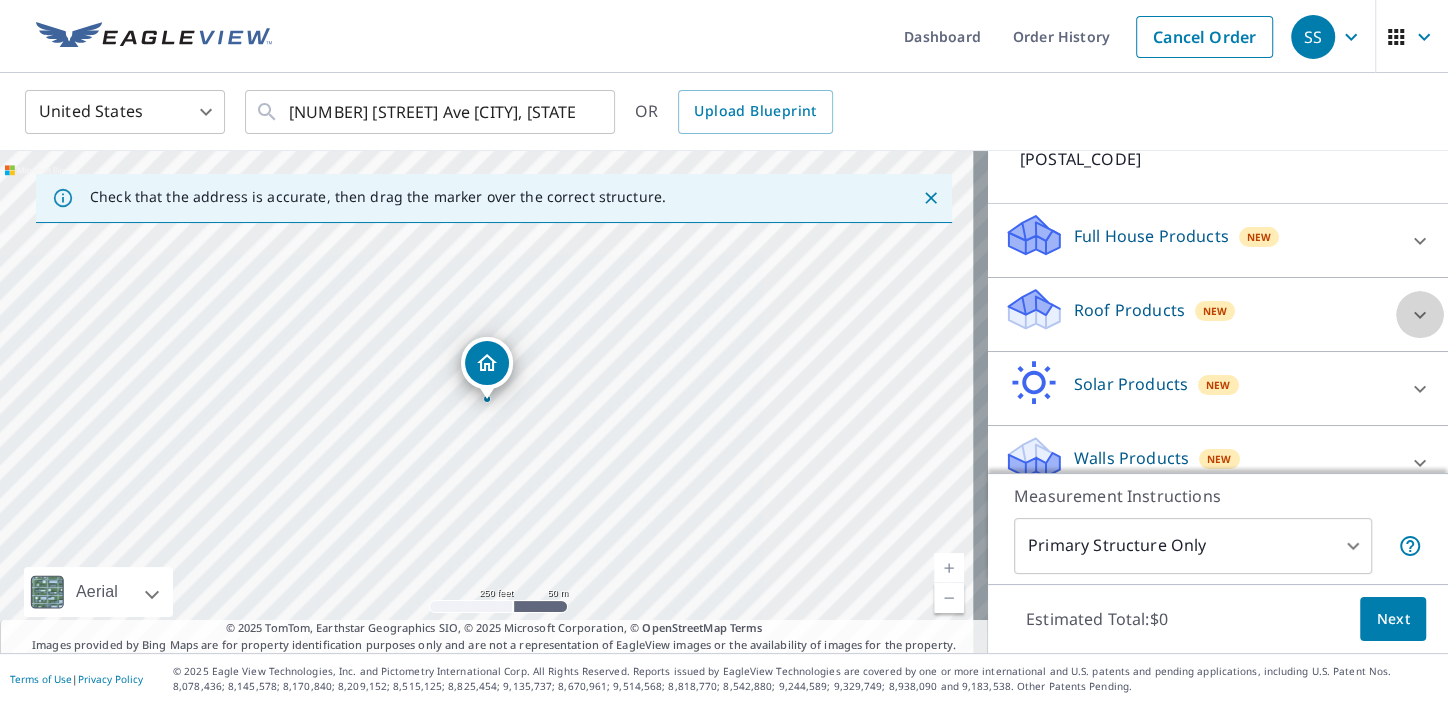 click 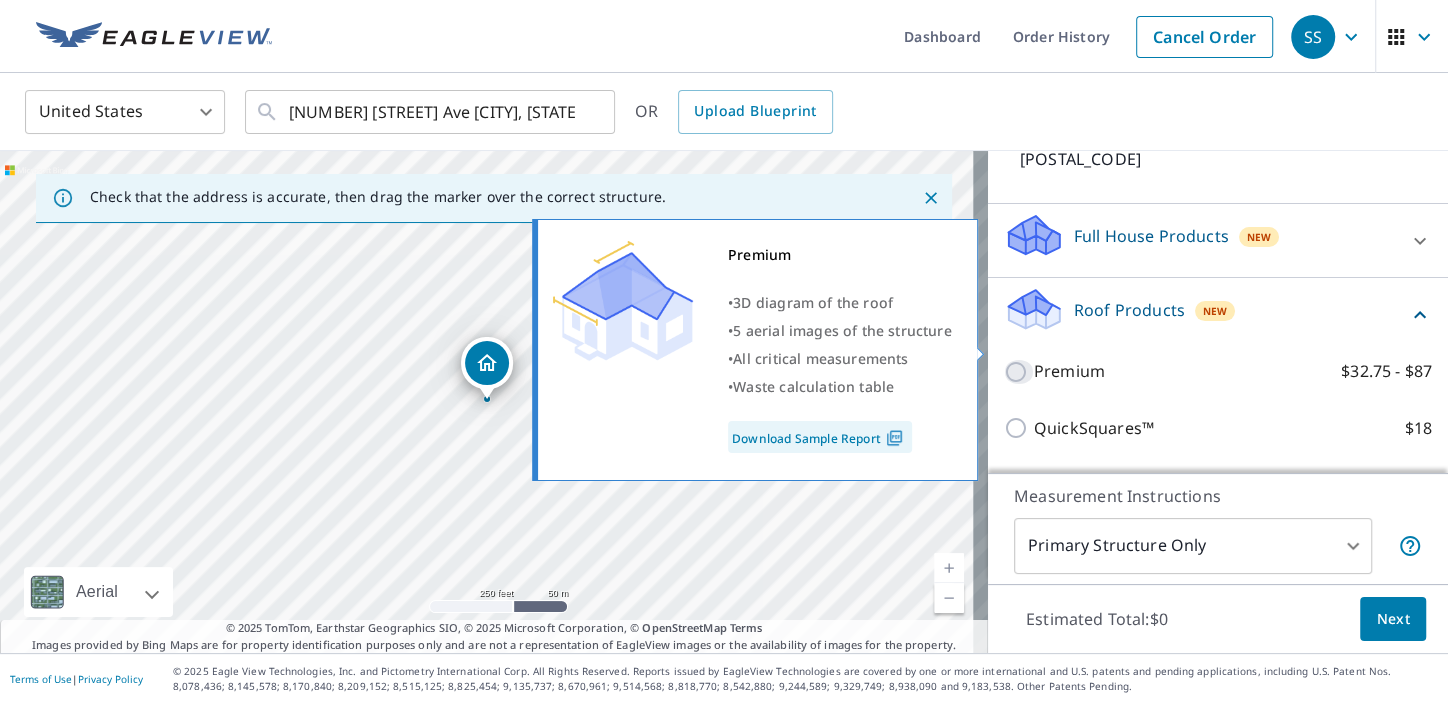 click on "Premium $32.75 - $87" at bounding box center (1019, 372) 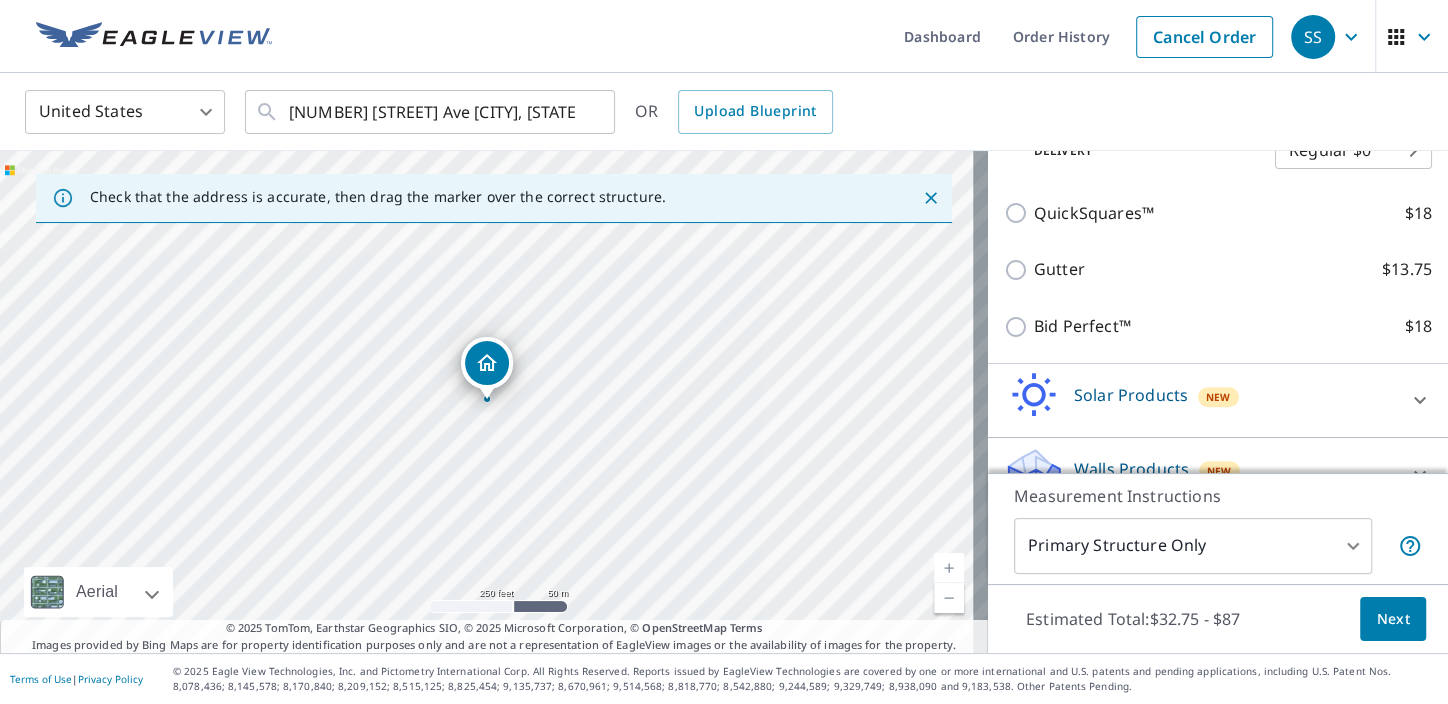 scroll, scrollTop: 471, scrollLeft: 0, axis: vertical 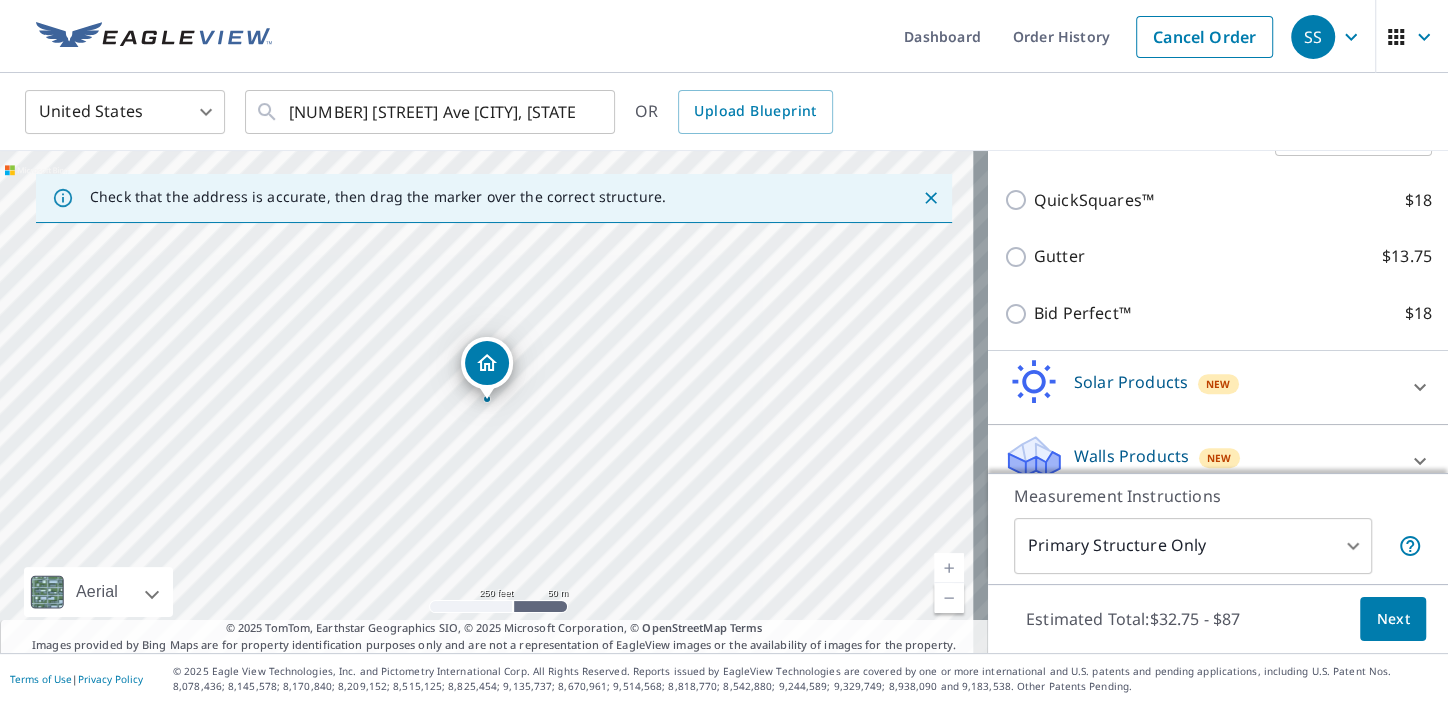 click on "Next" at bounding box center (1393, 619) 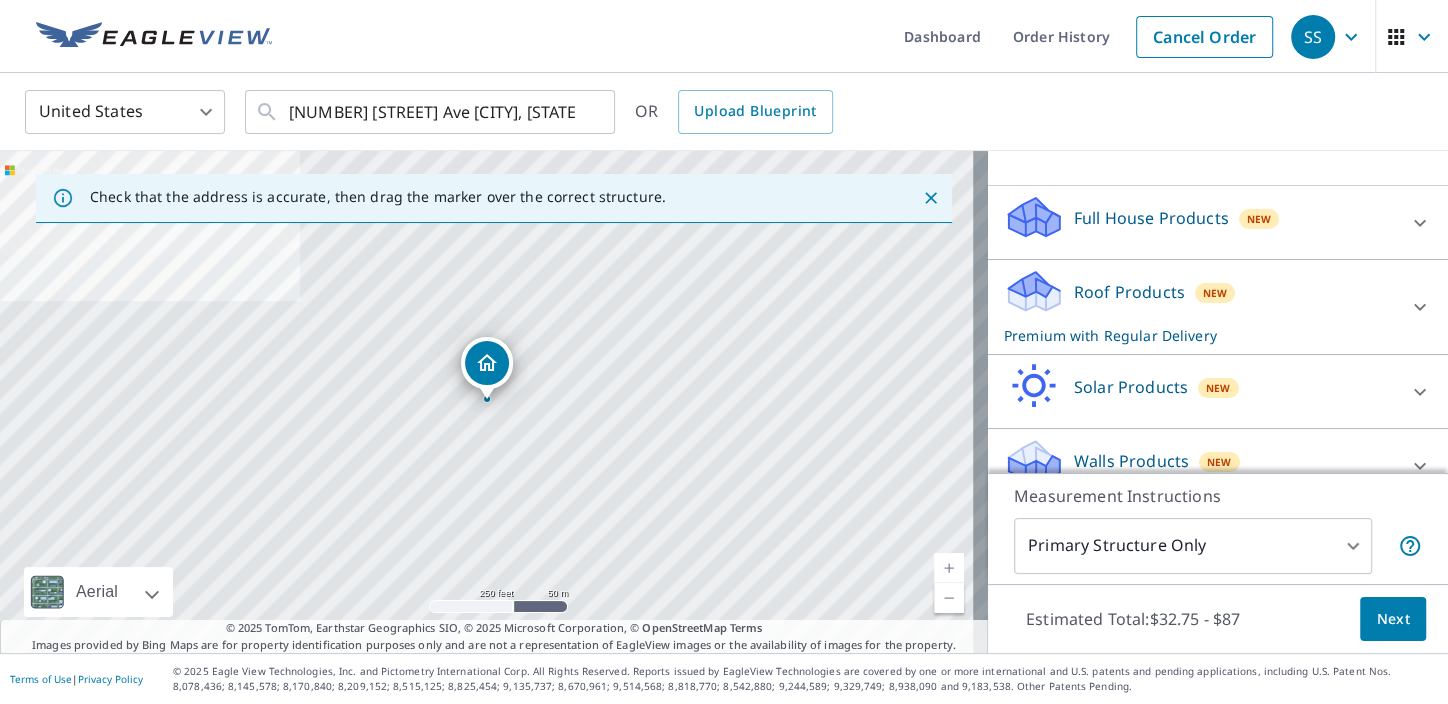 scroll, scrollTop: 199, scrollLeft: 0, axis: vertical 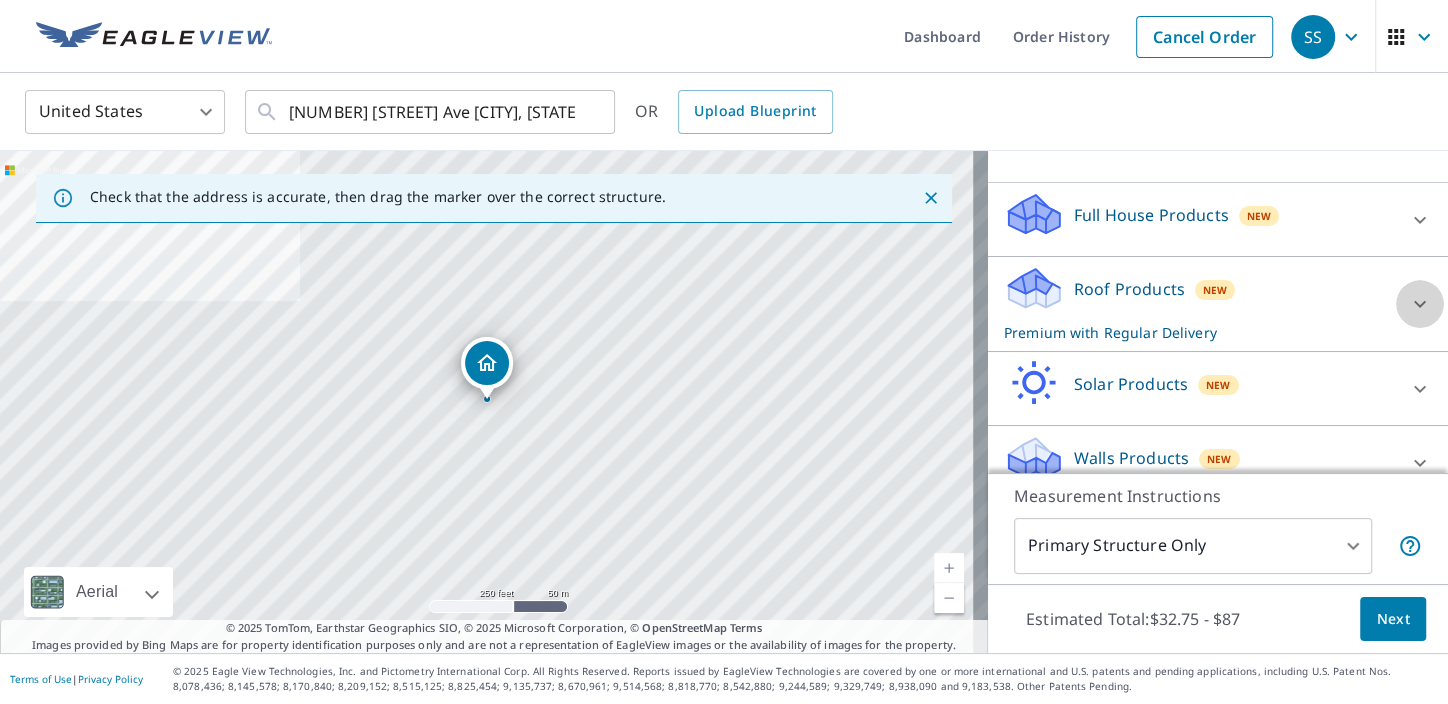 click 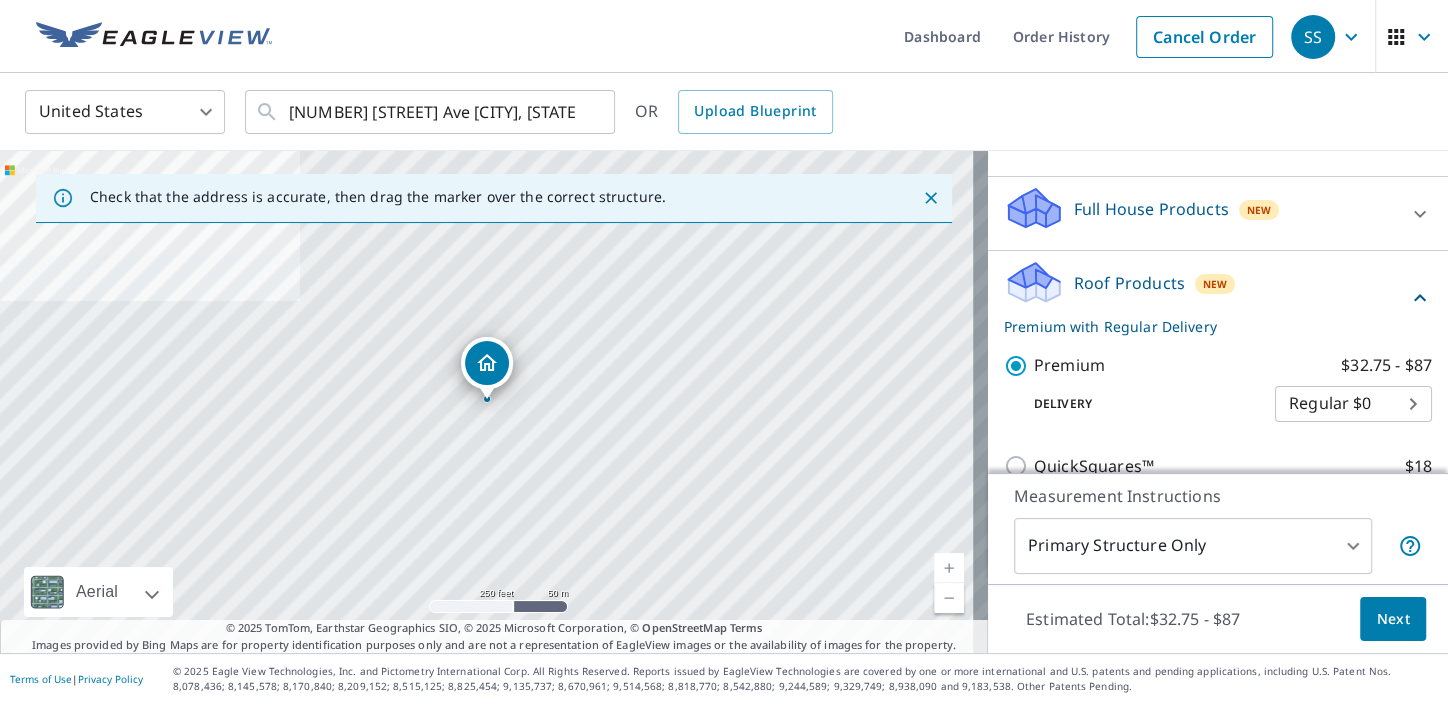 scroll, scrollTop: 171, scrollLeft: 0, axis: vertical 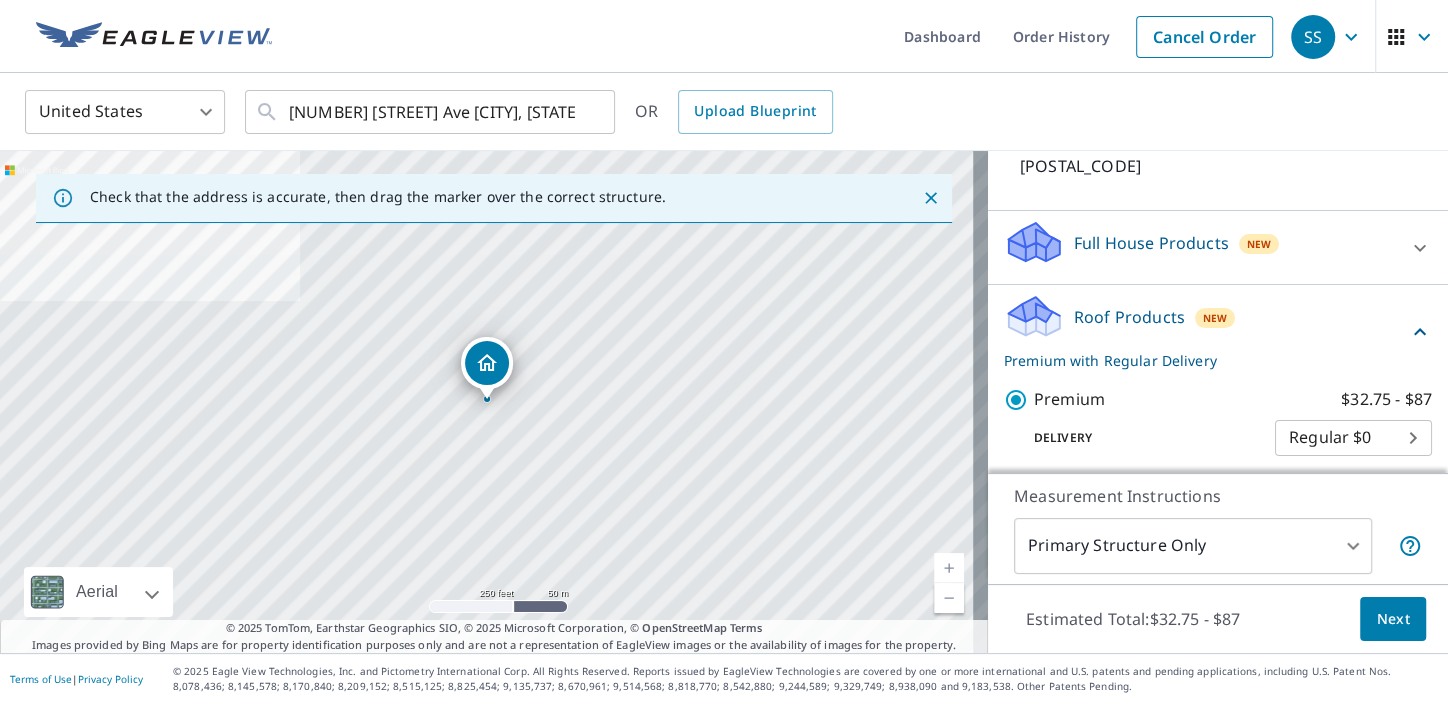 click on "SS SS
Dashboard Order History Cancel Order SS United States US ​ [NUMBER] [STREET] Ave [CITY], [STATE] [POSTAL_CODE] ​ OR Upload Blueprint Check that the address is accurate, then drag the marker over the correct structure. [NUMBER] [STREET] Ave [CITY], [STATE] [POSTAL_CODE] Aerial Road A standard road map Aerial A detailed look from above Labels Labels 250 feet 50 m © 2025 TomTom, © Vexcel Imaging, © 2025 Microsoft Corporation,  © OpenStreetMap Terms © 2025 TomTom, Earthstar Geographics SIO, © 2025 Microsoft Corporation, ©   OpenStreetMap   Terms Images provided by Bing Maps are for property identification purposes only and are not a representation of EagleView images or the availability of images for the property. PROPERTY TYPE Residential Commercial Multi-Family This is a complex BUILDING ID [NUMBER] [STREET] Ave, [CITY], [STATE], [POSTAL_CODE] Full House Products New Full House™ $105 Roof Products New Premium with Regular Delivery Premium $32.75 - $87 Delivery Regular $0 8 ​ QuickSquares™ $18 Gutter $13.75 Bid Perfect™ 2" at bounding box center (724, 352) 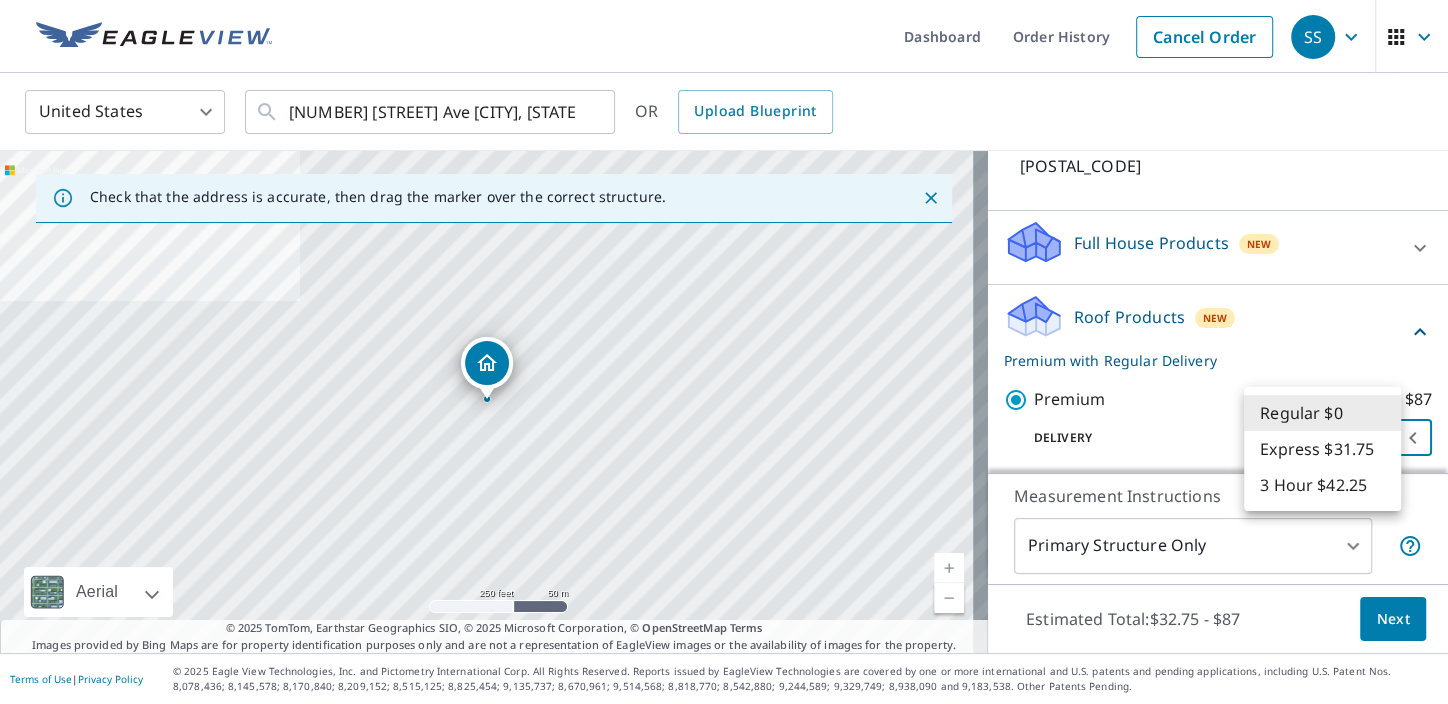 click on "3 Hour $42.25" at bounding box center (1322, 485) 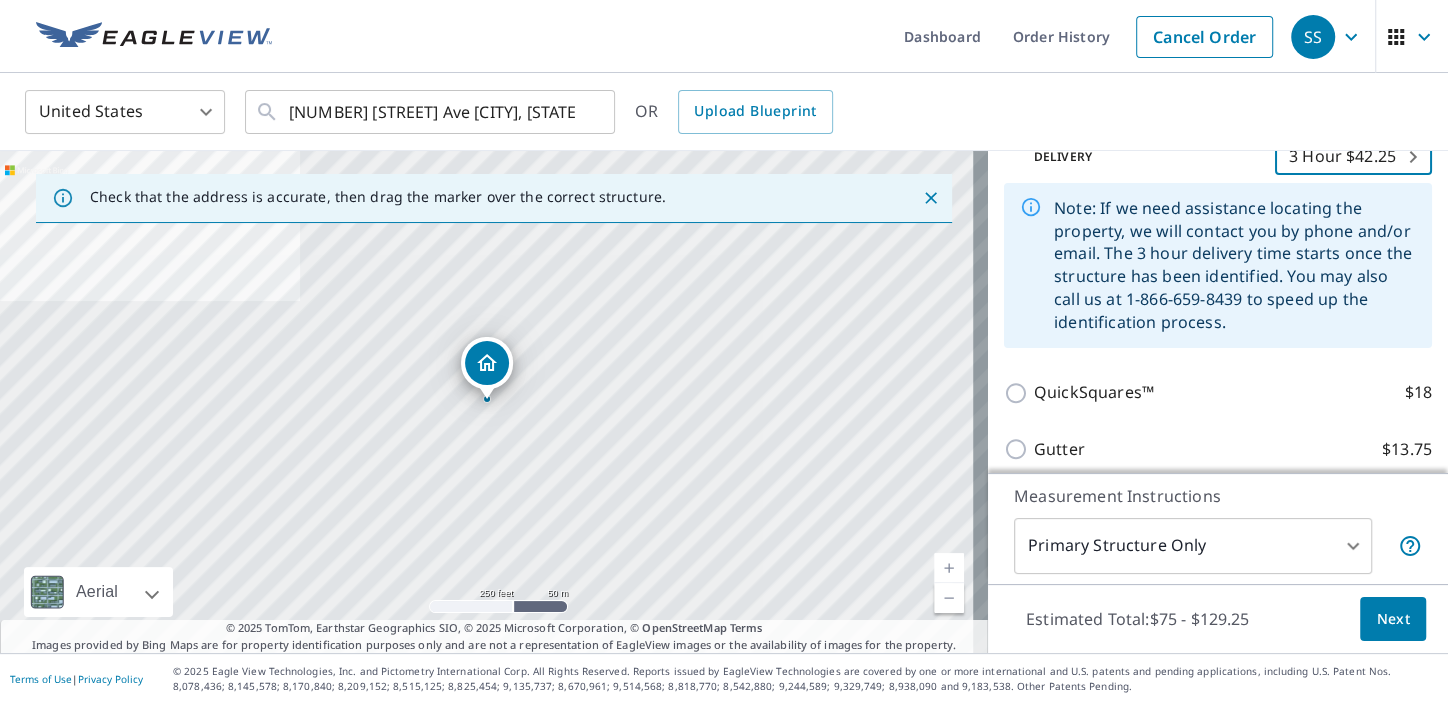scroll, scrollTop: 454, scrollLeft: 0, axis: vertical 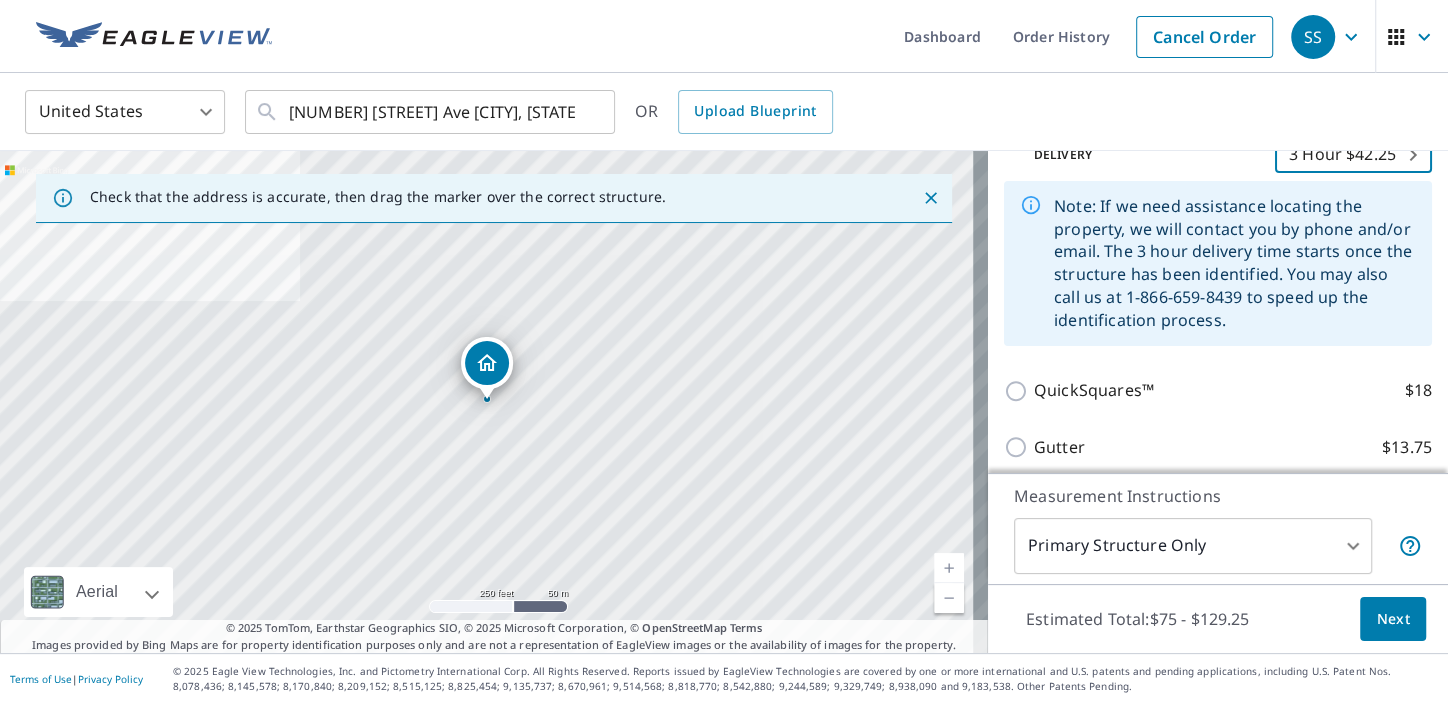 click on "Next" at bounding box center [1393, 619] 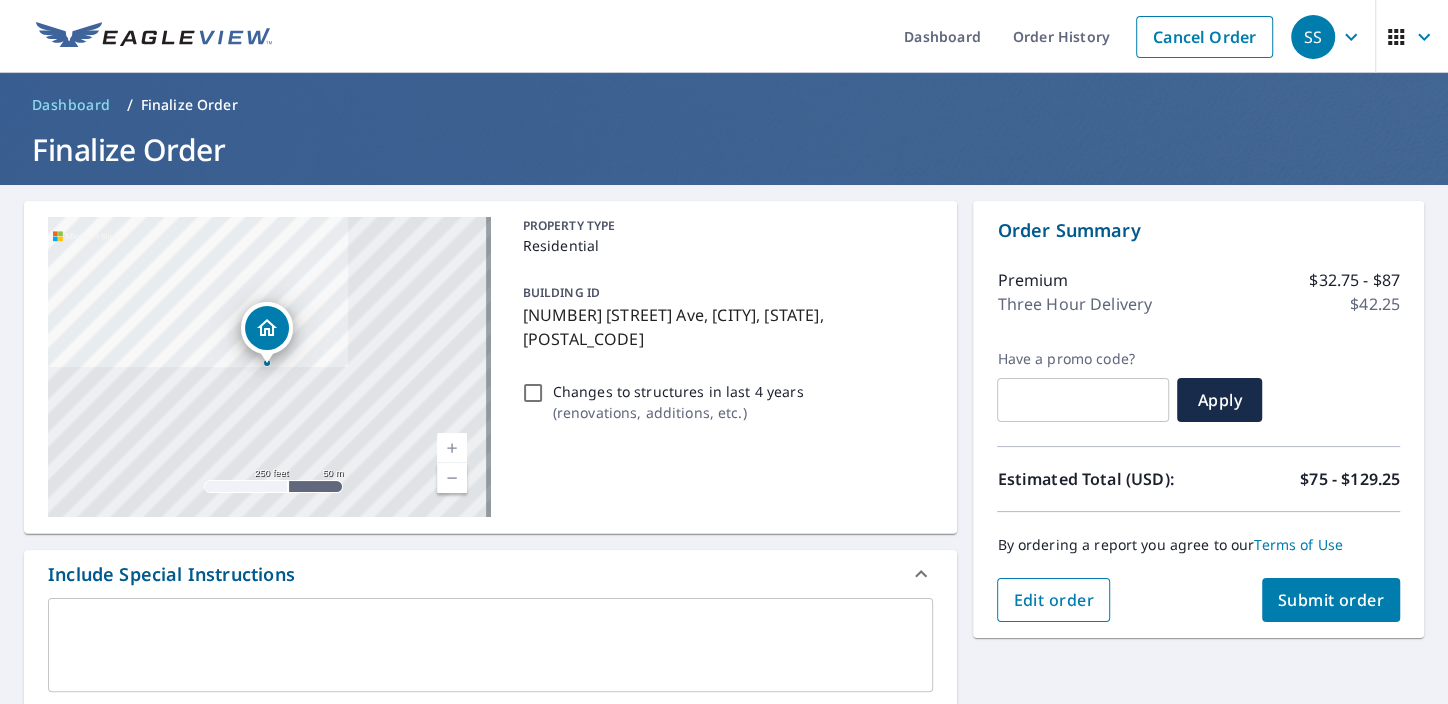 click on "Edit order" at bounding box center [1053, 600] 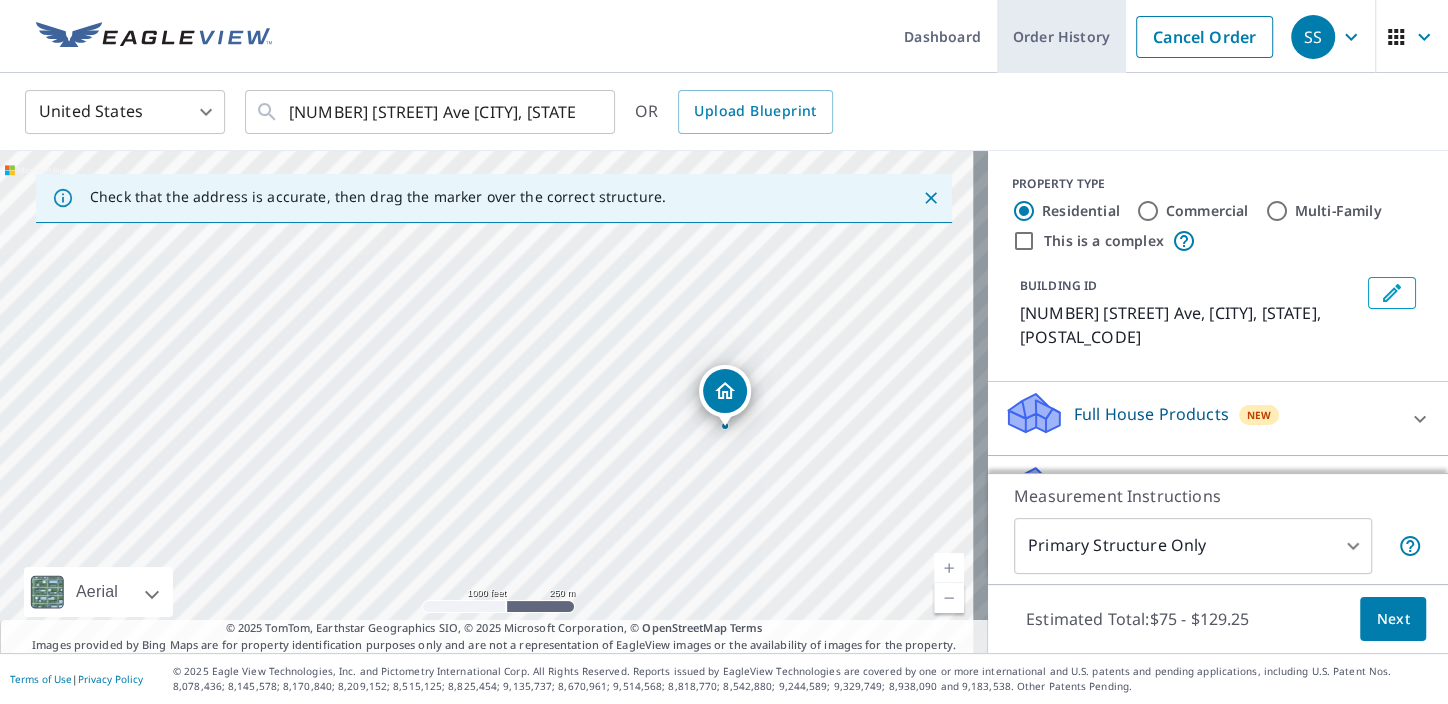click on "Order History" at bounding box center (1061, 36) 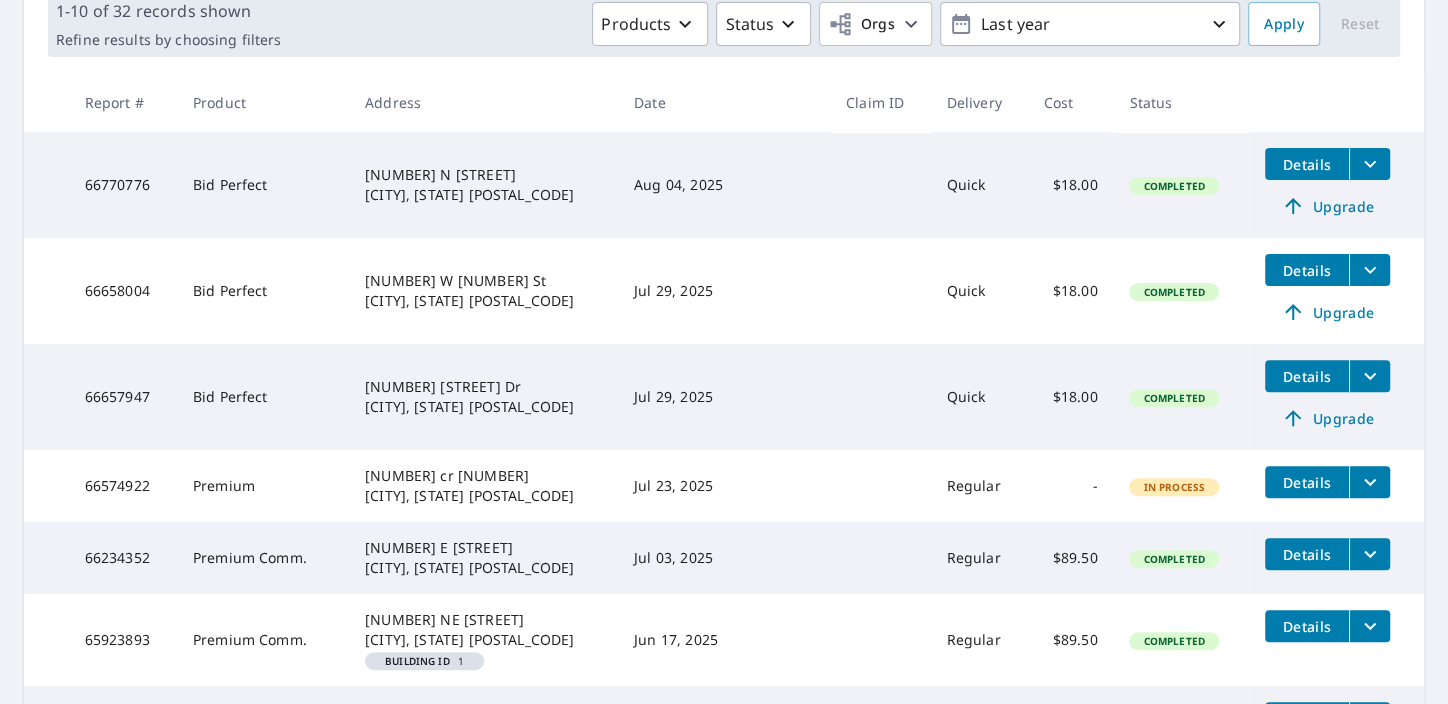 scroll, scrollTop: 399, scrollLeft: 0, axis: vertical 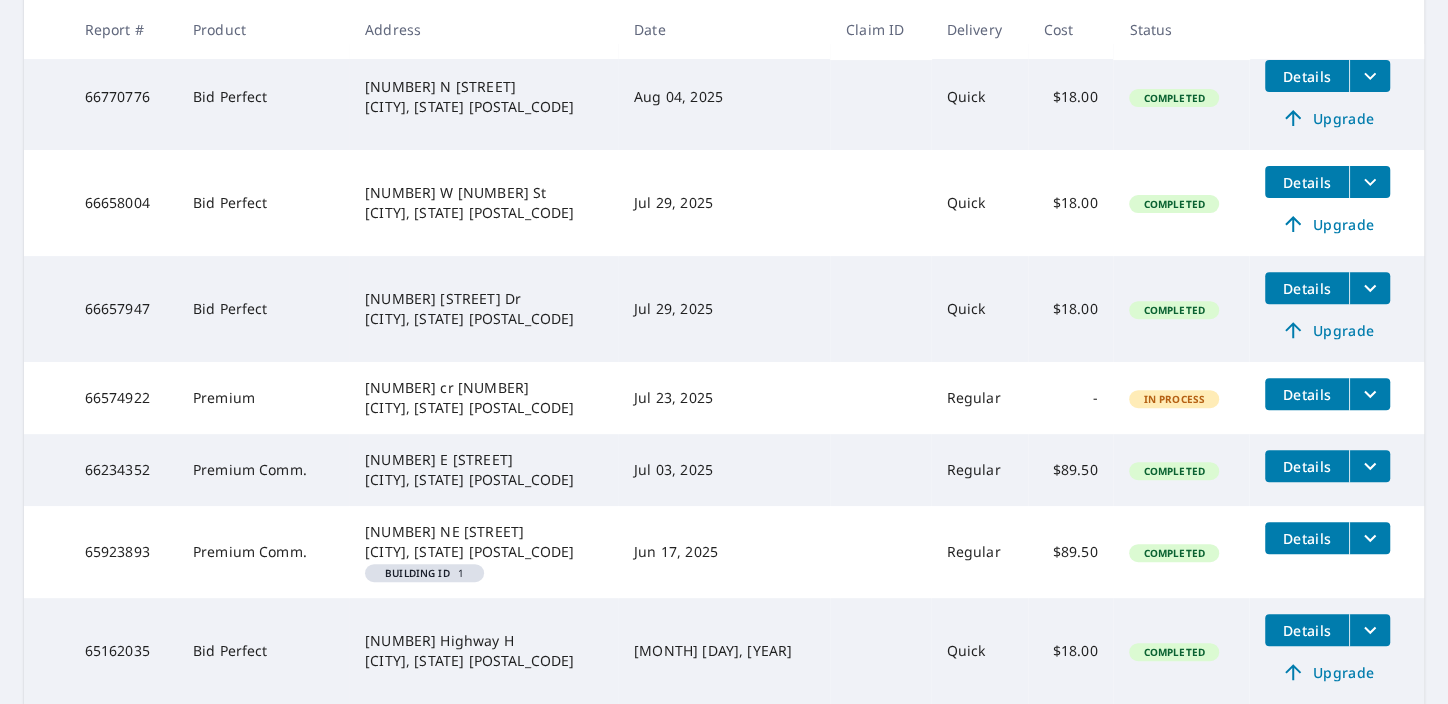click 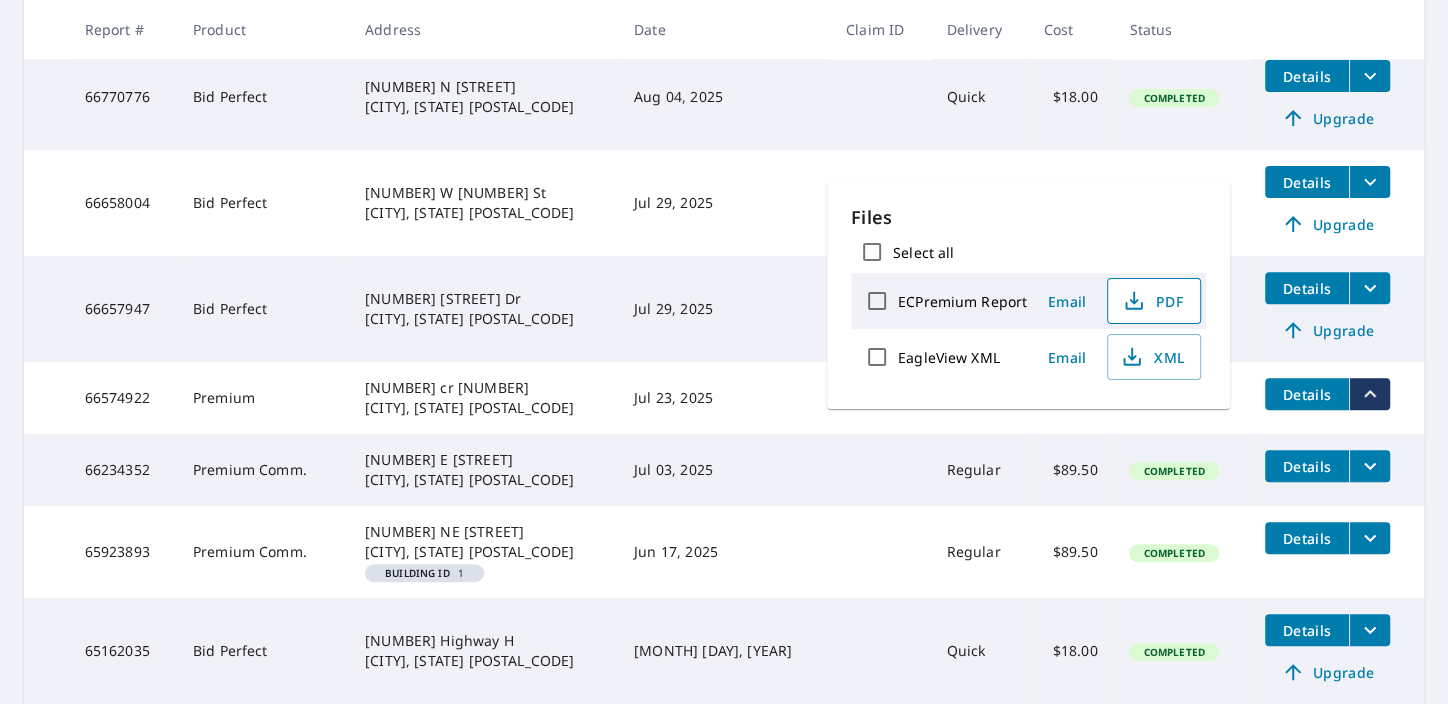 click on "PDF" at bounding box center [1152, 301] 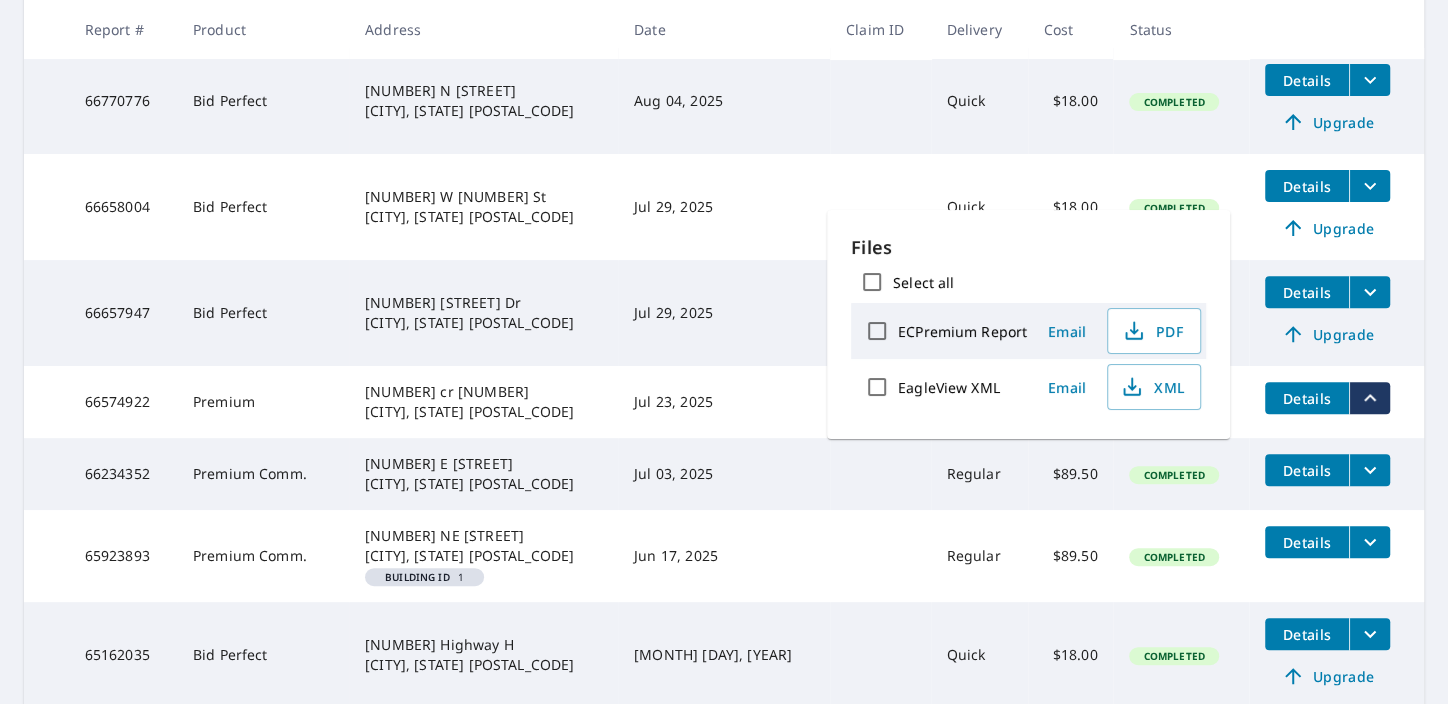 scroll, scrollTop: 399, scrollLeft: 0, axis: vertical 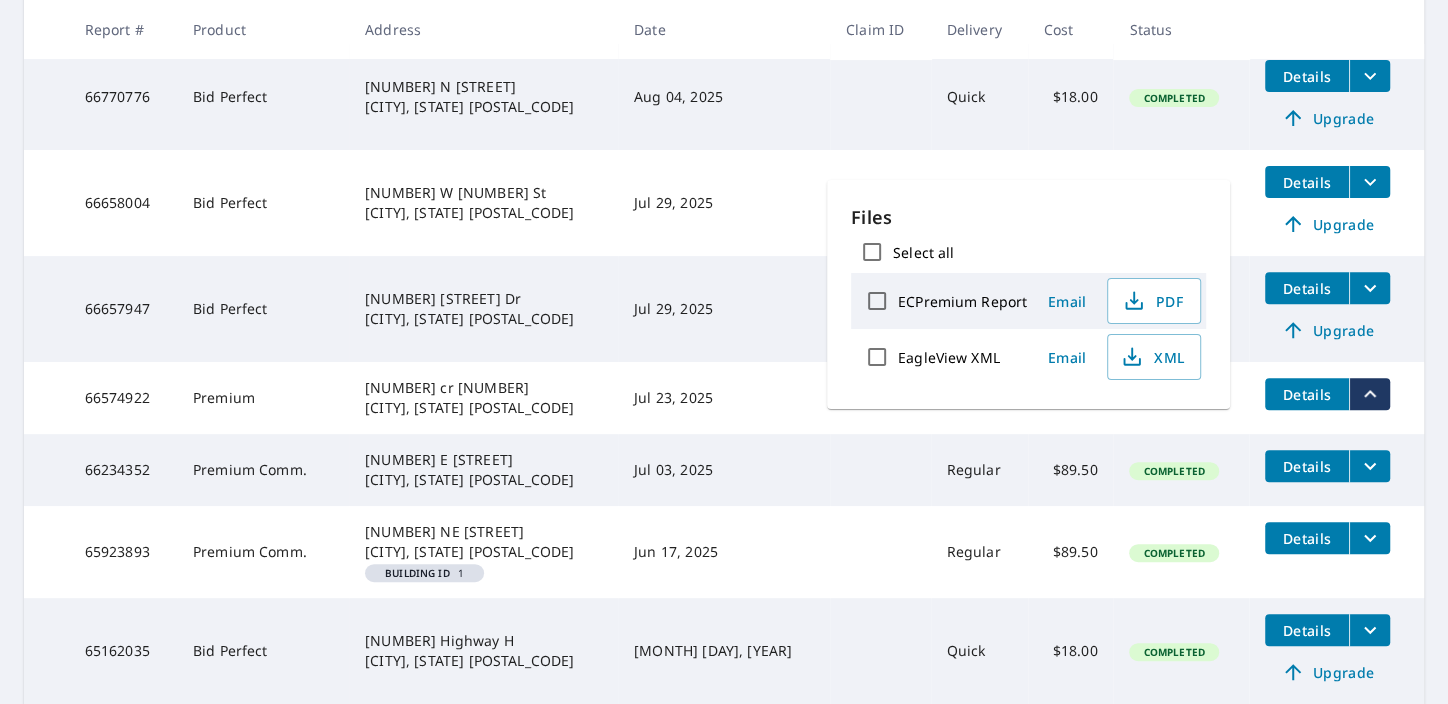 click on "Jul 29, 2025" at bounding box center [724, 203] 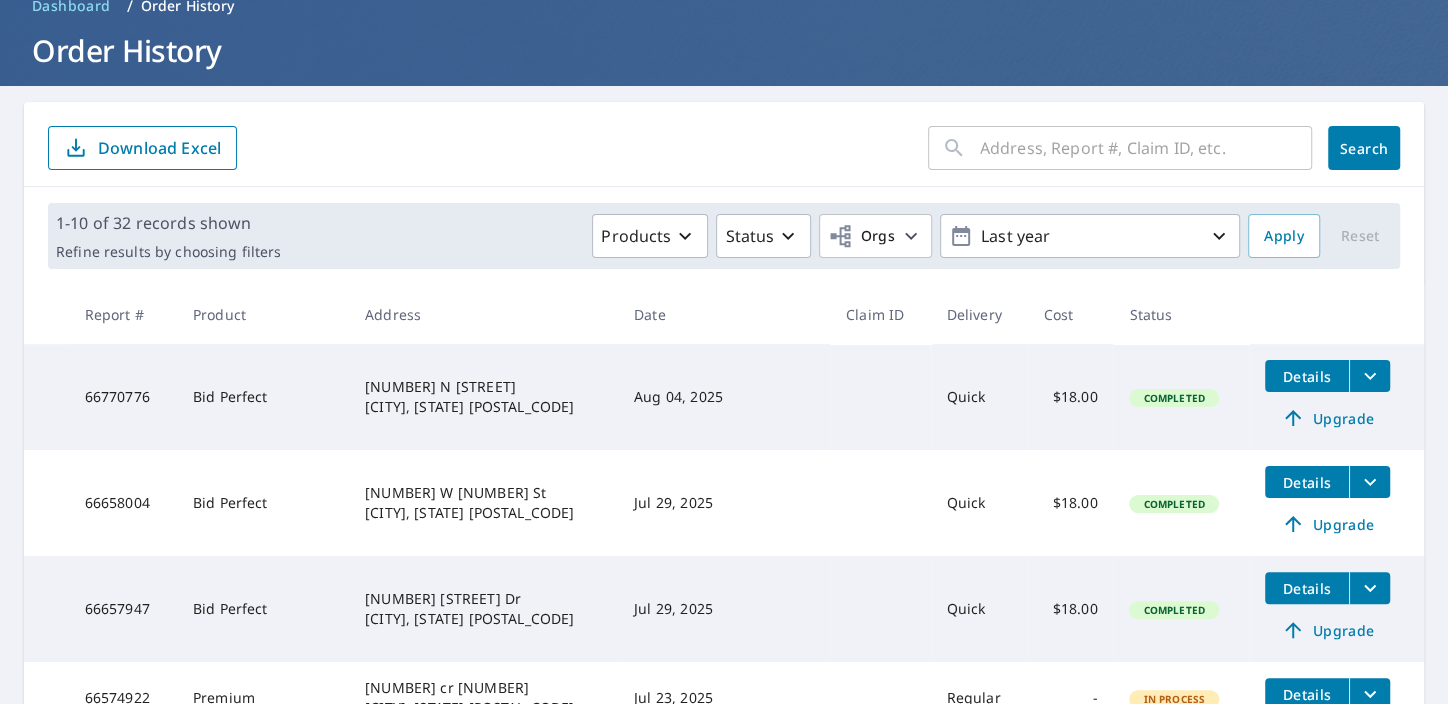 scroll, scrollTop: 0, scrollLeft: 0, axis: both 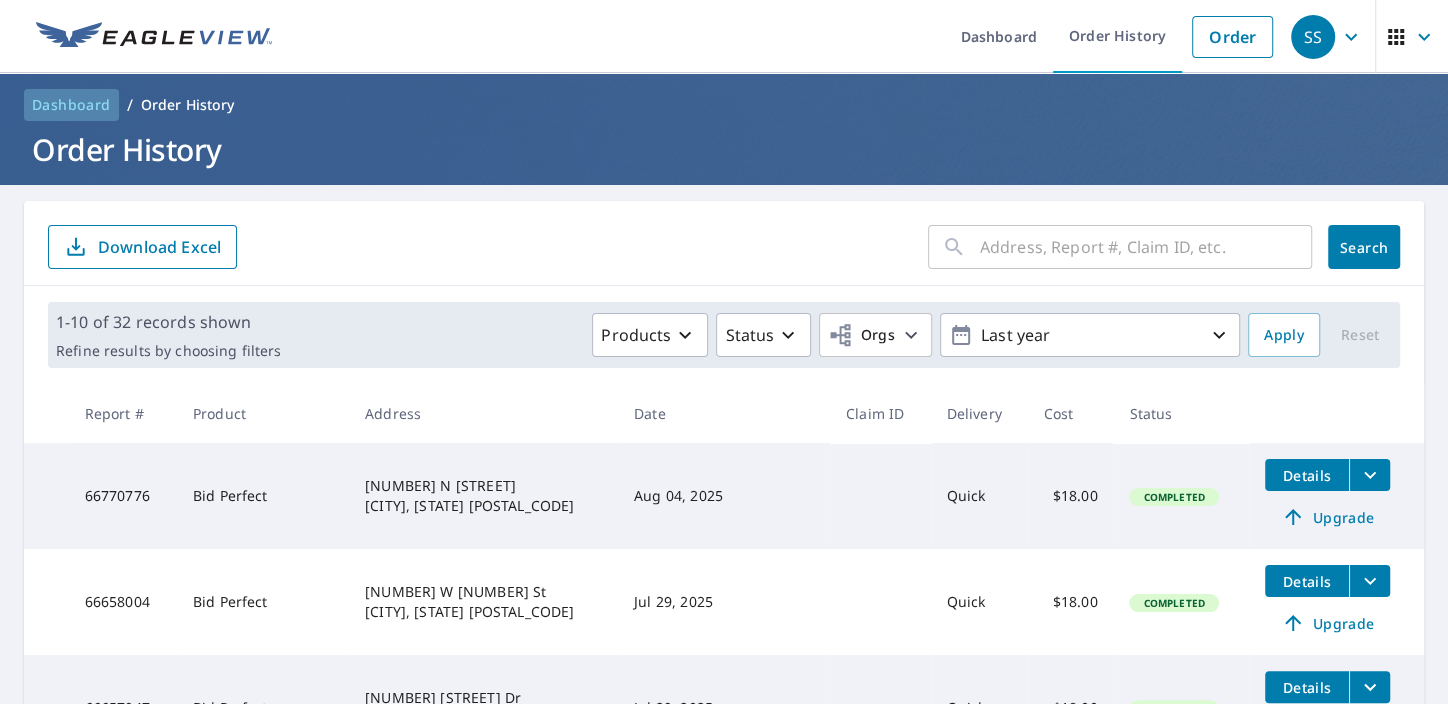 click on "Dashboard" at bounding box center [71, 105] 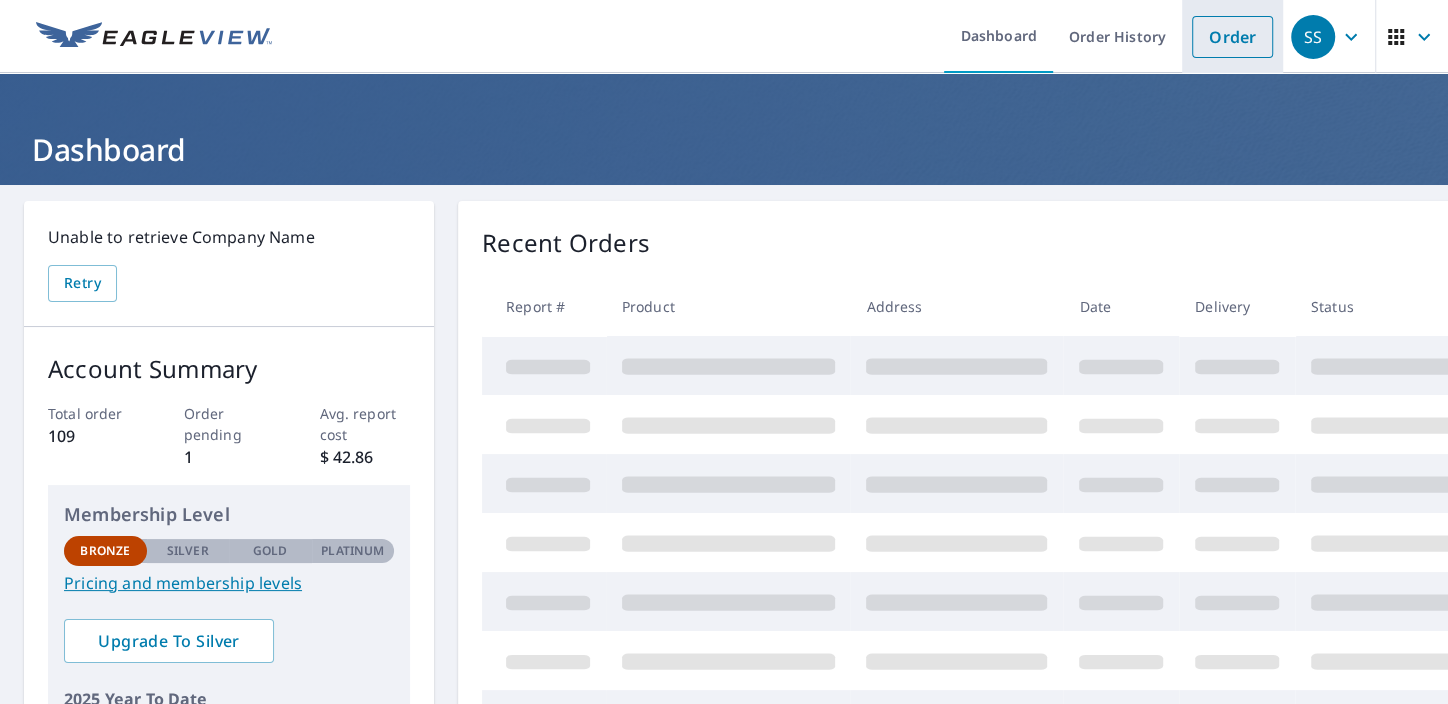 click on "Order" at bounding box center [1232, 37] 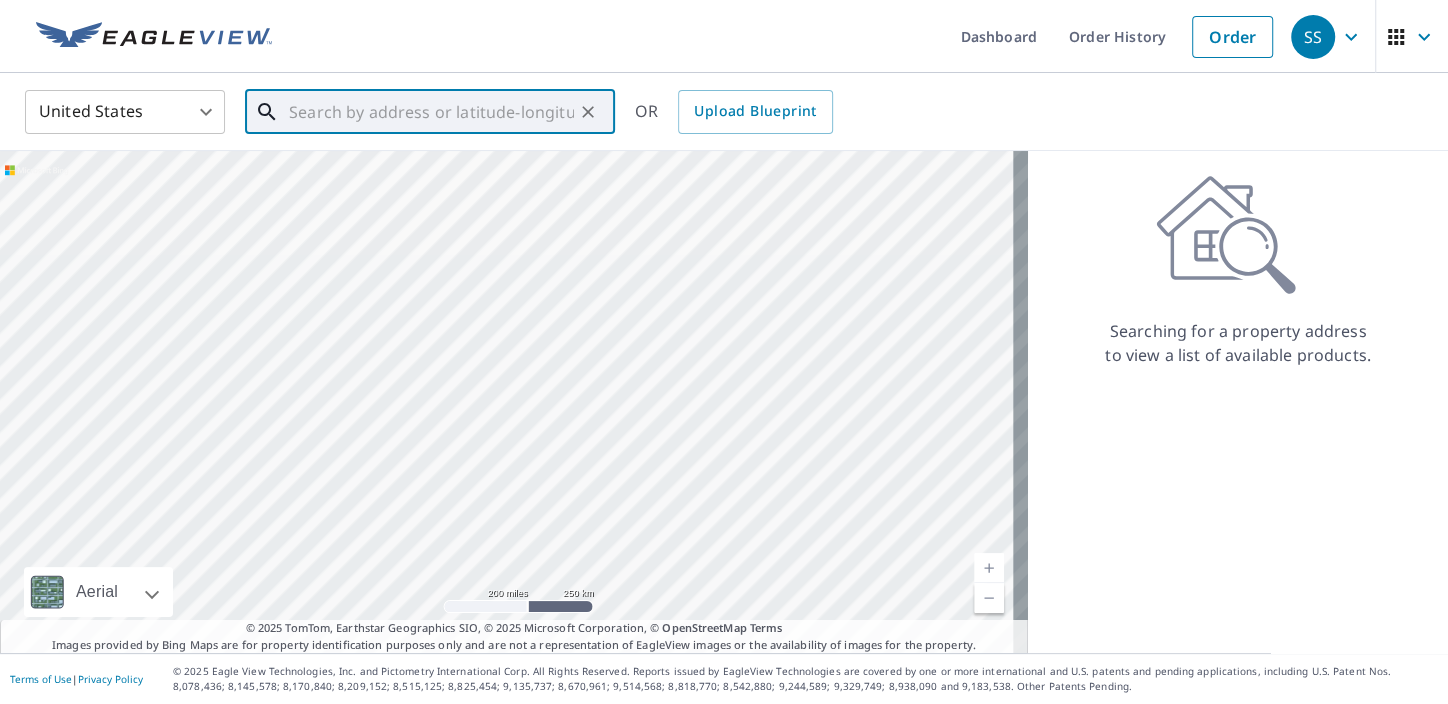 click at bounding box center [431, 112] 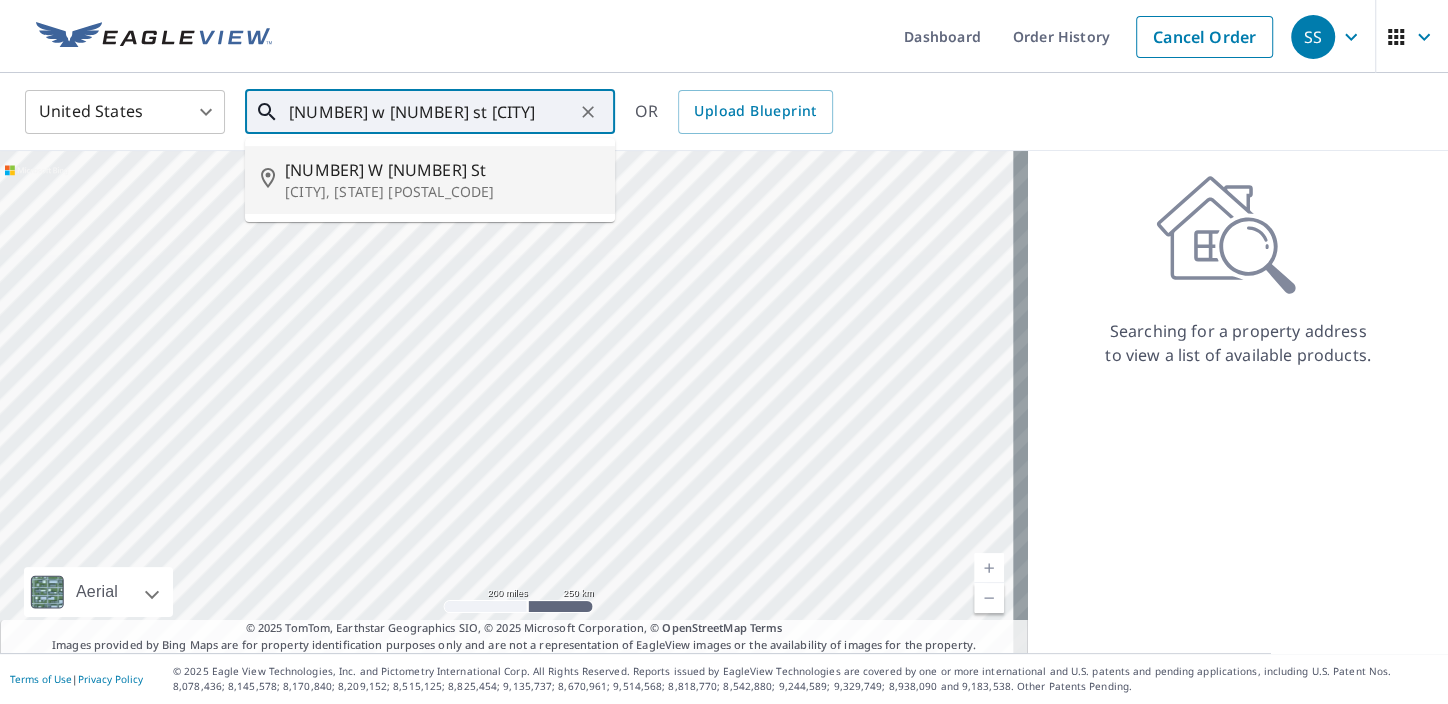 click on "[NUMBER] W [NUMBER] St" at bounding box center (442, 170) 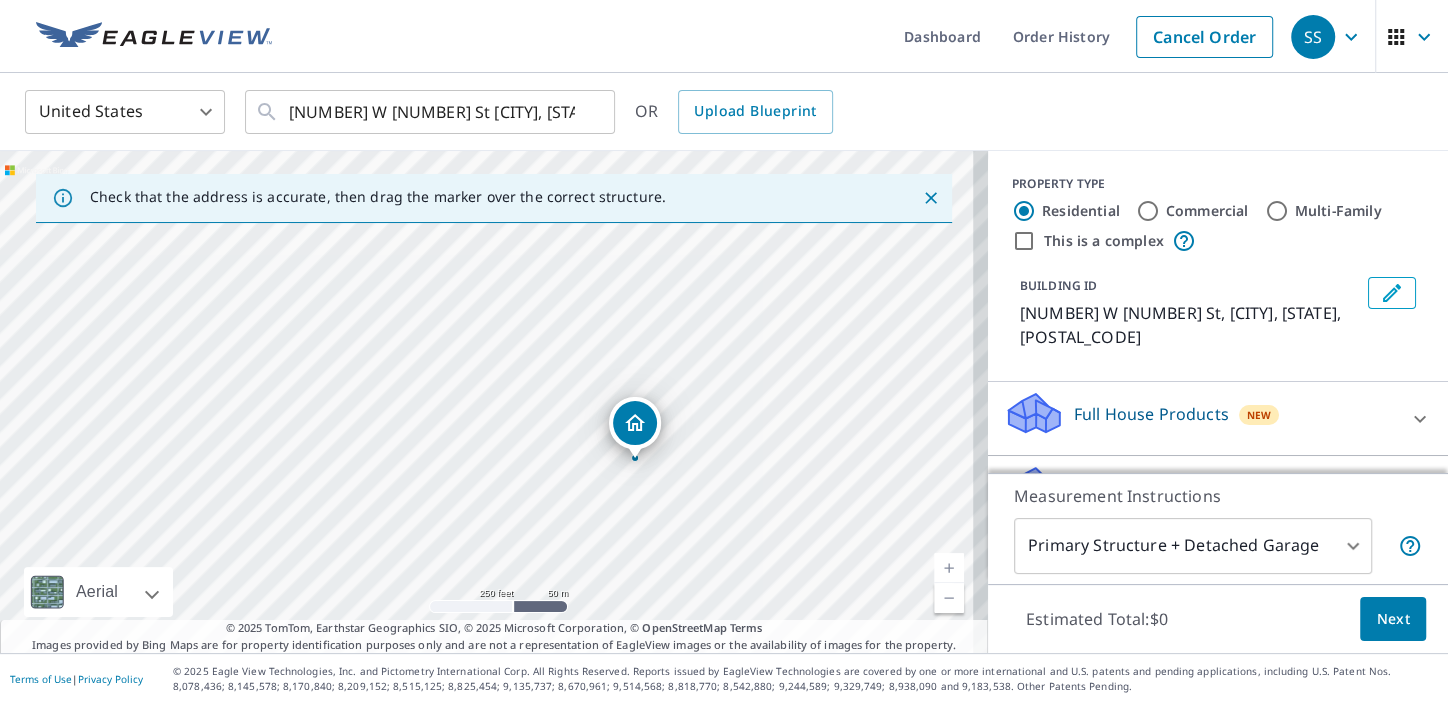 drag, startPoint x: 483, startPoint y: 372, endPoint x: 632, endPoint y: 432, distance: 160.62689 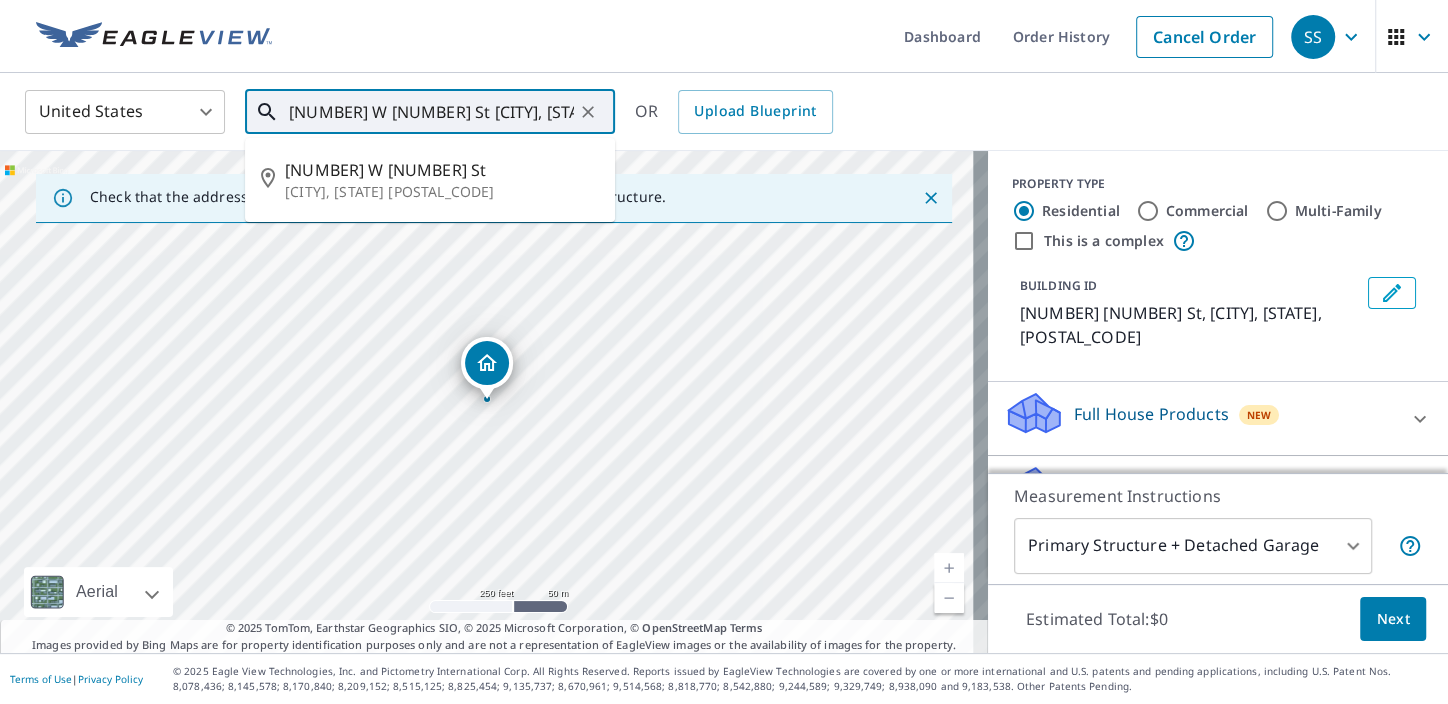 click on "[NUMBER] W [NUMBER] St [CITY], [STATE] [POSTAL_CODE]" at bounding box center (431, 112) 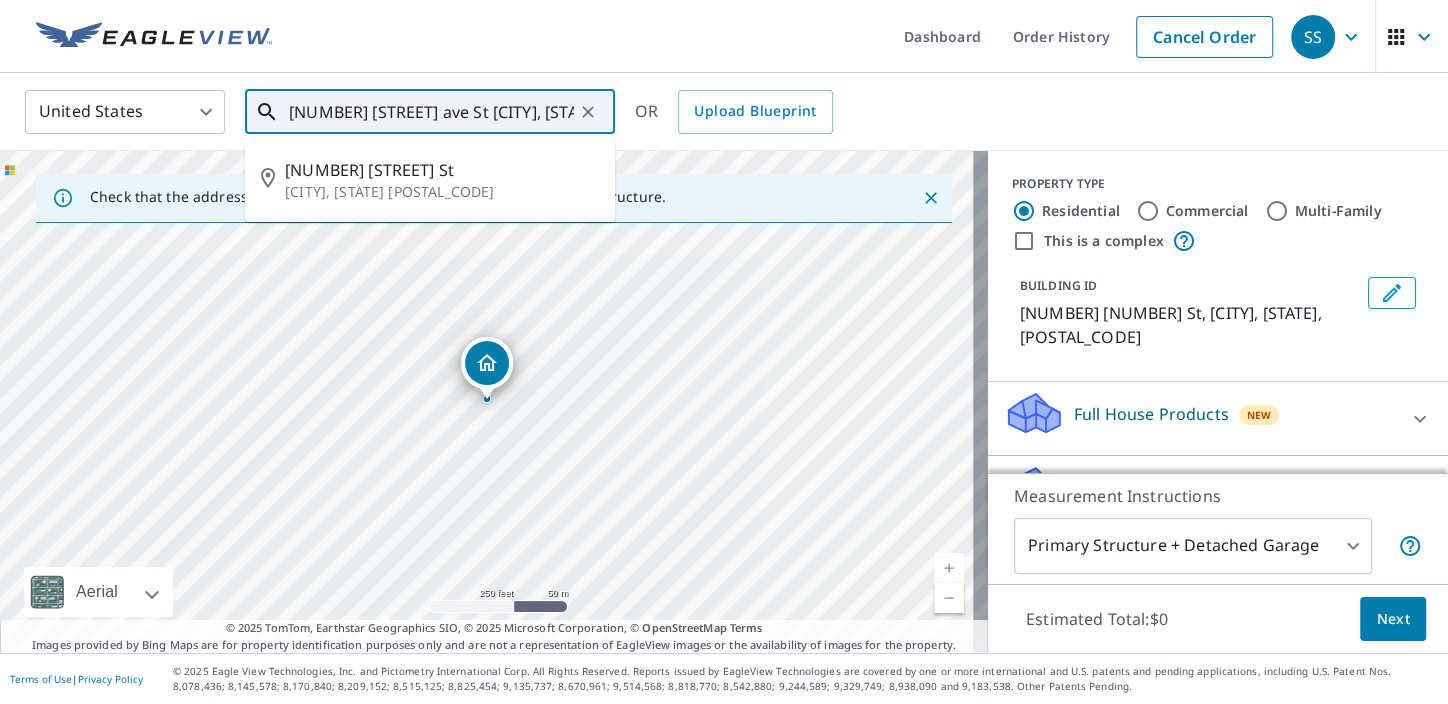 click on "[NUMBER] [STREET] ave St [CITY], [STATE] [POSTAL_CODE]" at bounding box center (431, 112) 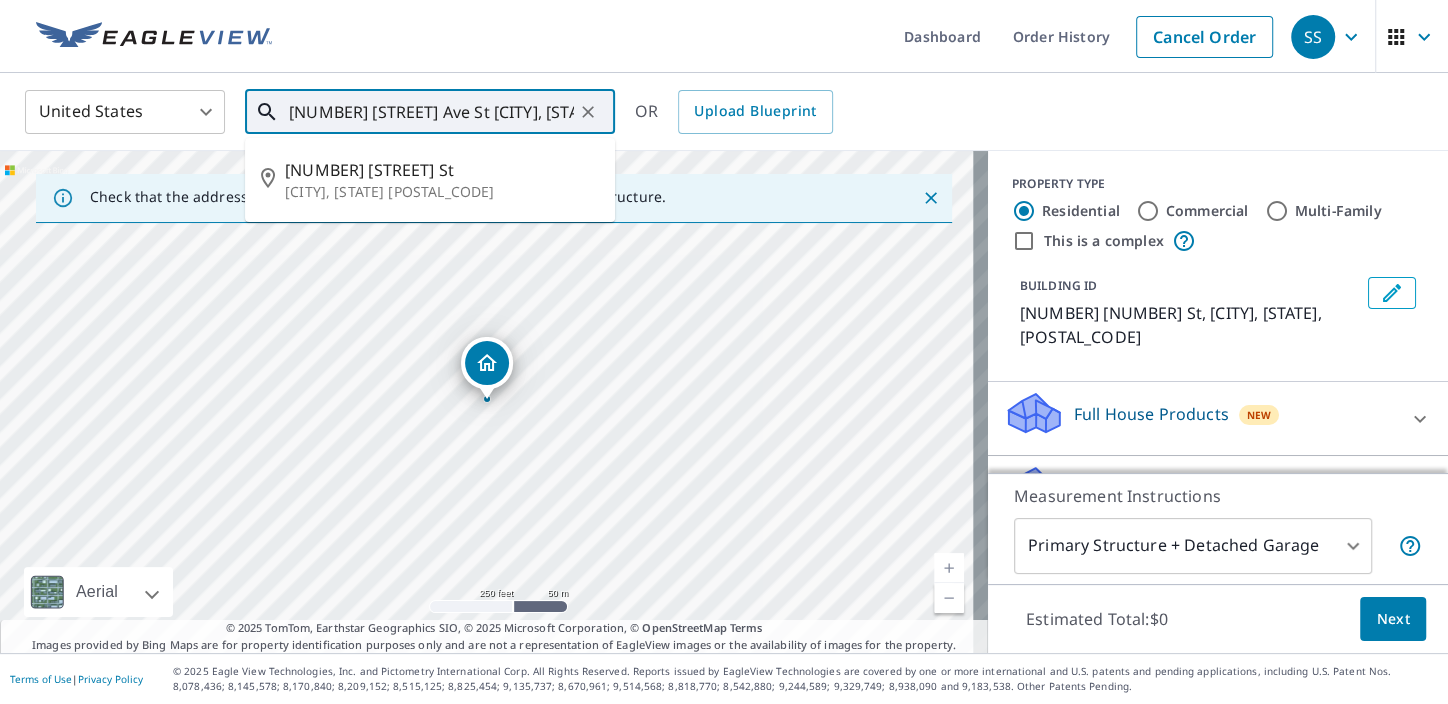 type on "[NUMBER] [STREET] Ave St [CITY], [STATE] [POSTAL_CODE]" 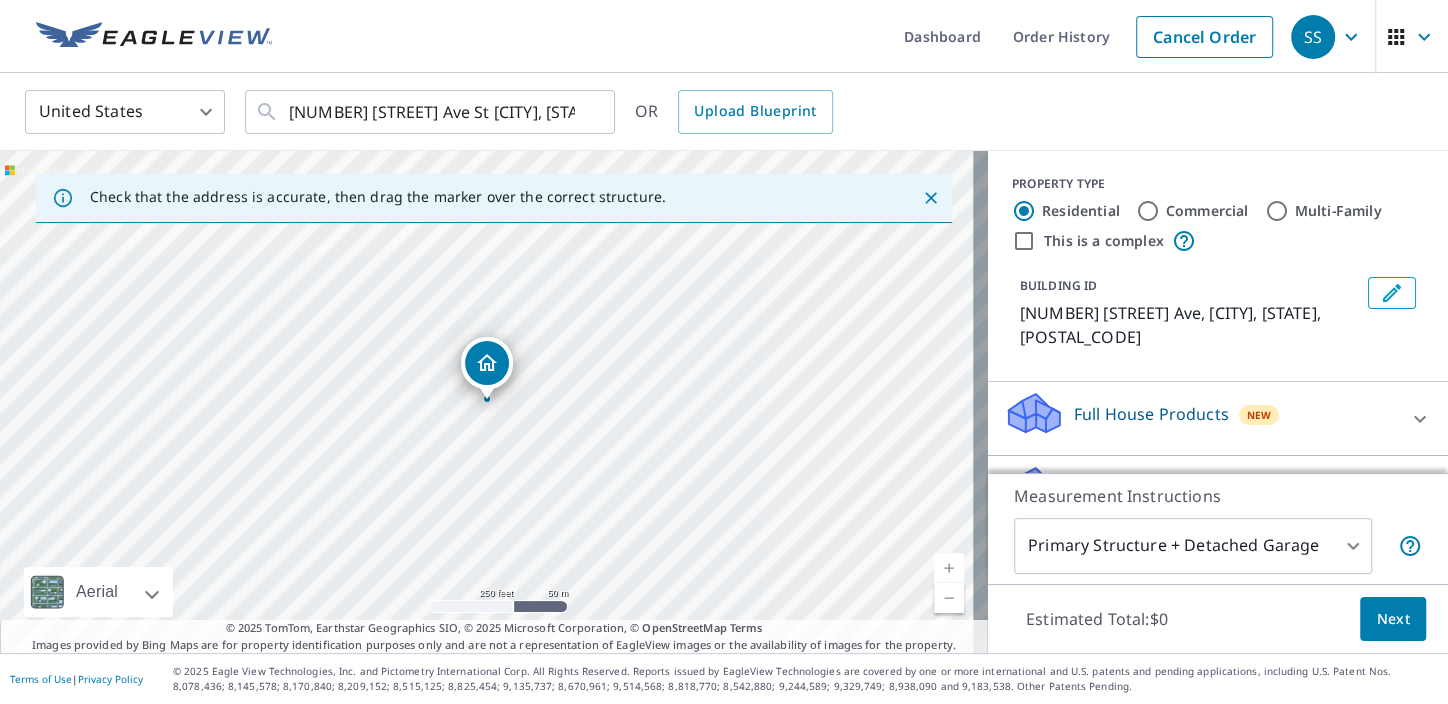 drag, startPoint x: 496, startPoint y: 364, endPoint x: 502, endPoint y: 354, distance: 11.661903 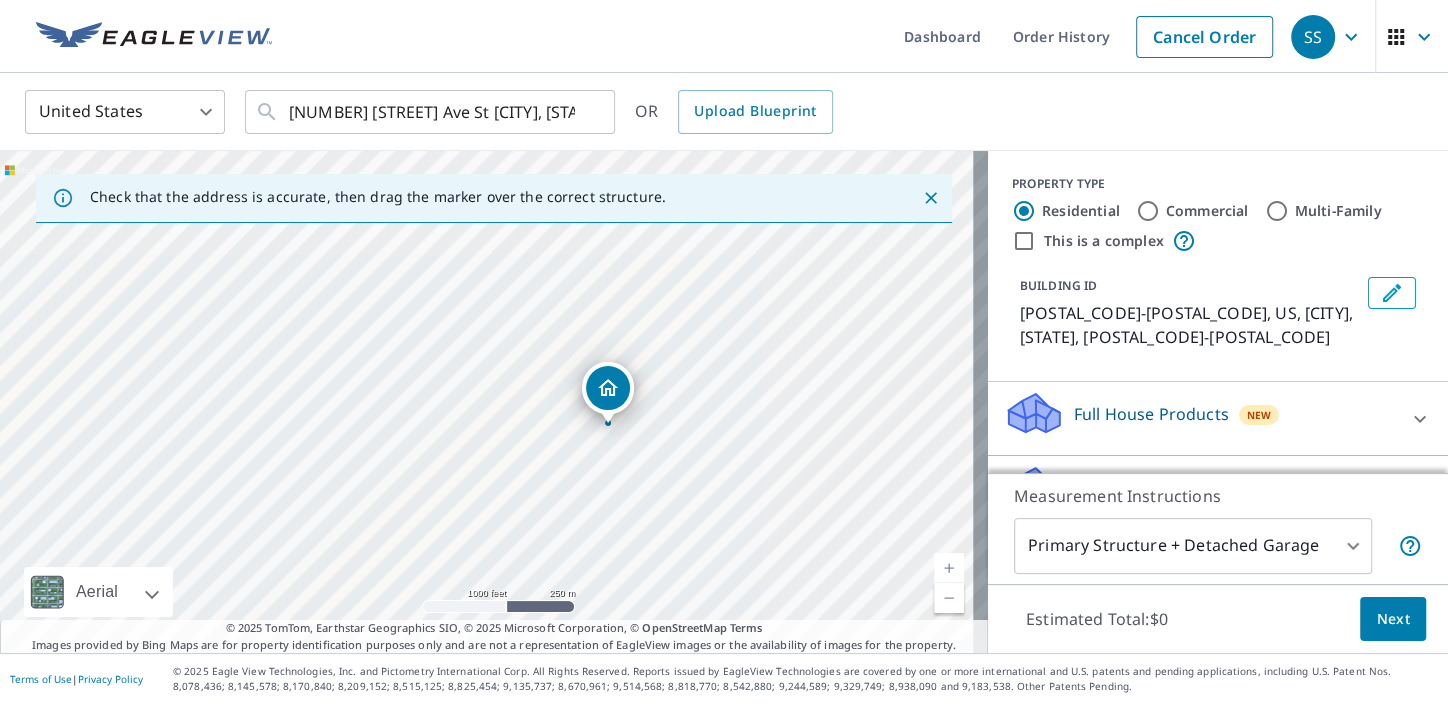 drag, startPoint x: 480, startPoint y: 338, endPoint x: 606, endPoint y: 393, distance: 137.48091 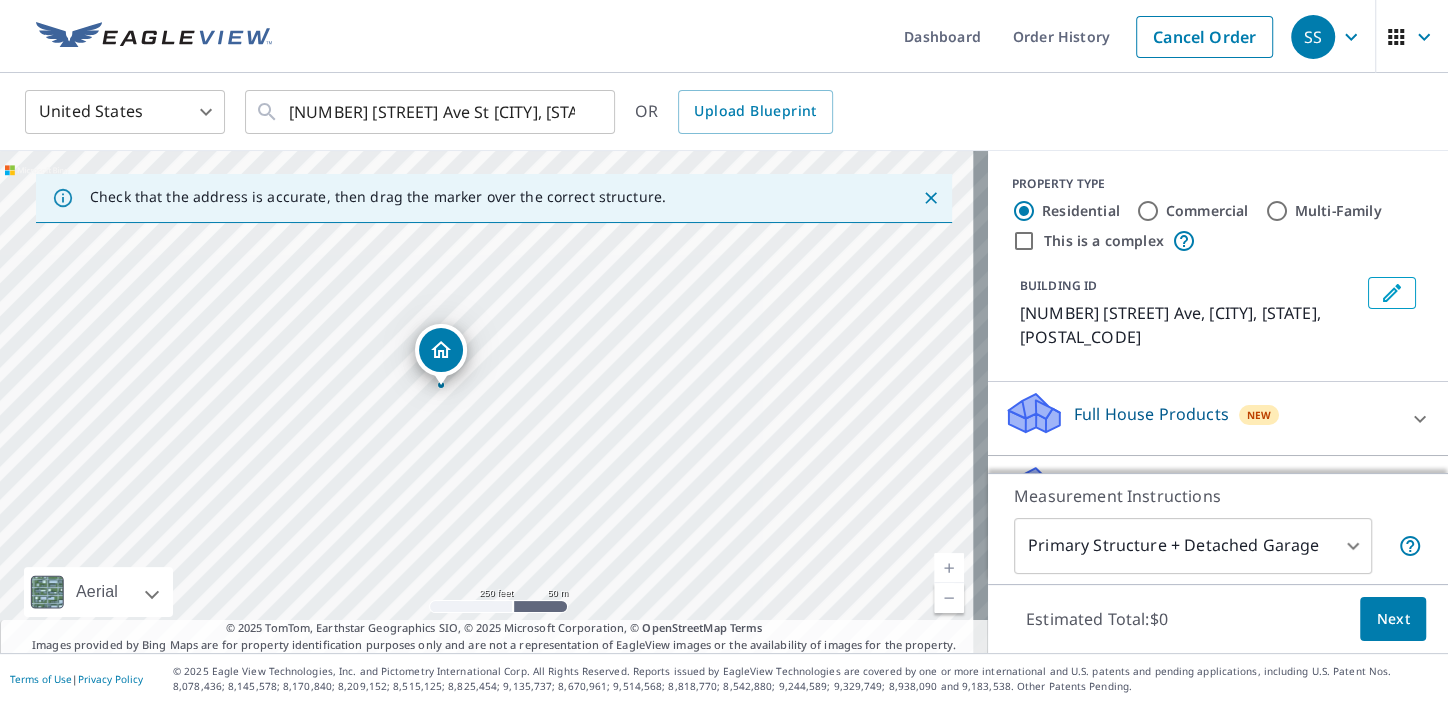 drag, startPoint x: 293, startPoint y: 425, endPoint x: 601, endPoint y: 396, distance: 309.36224 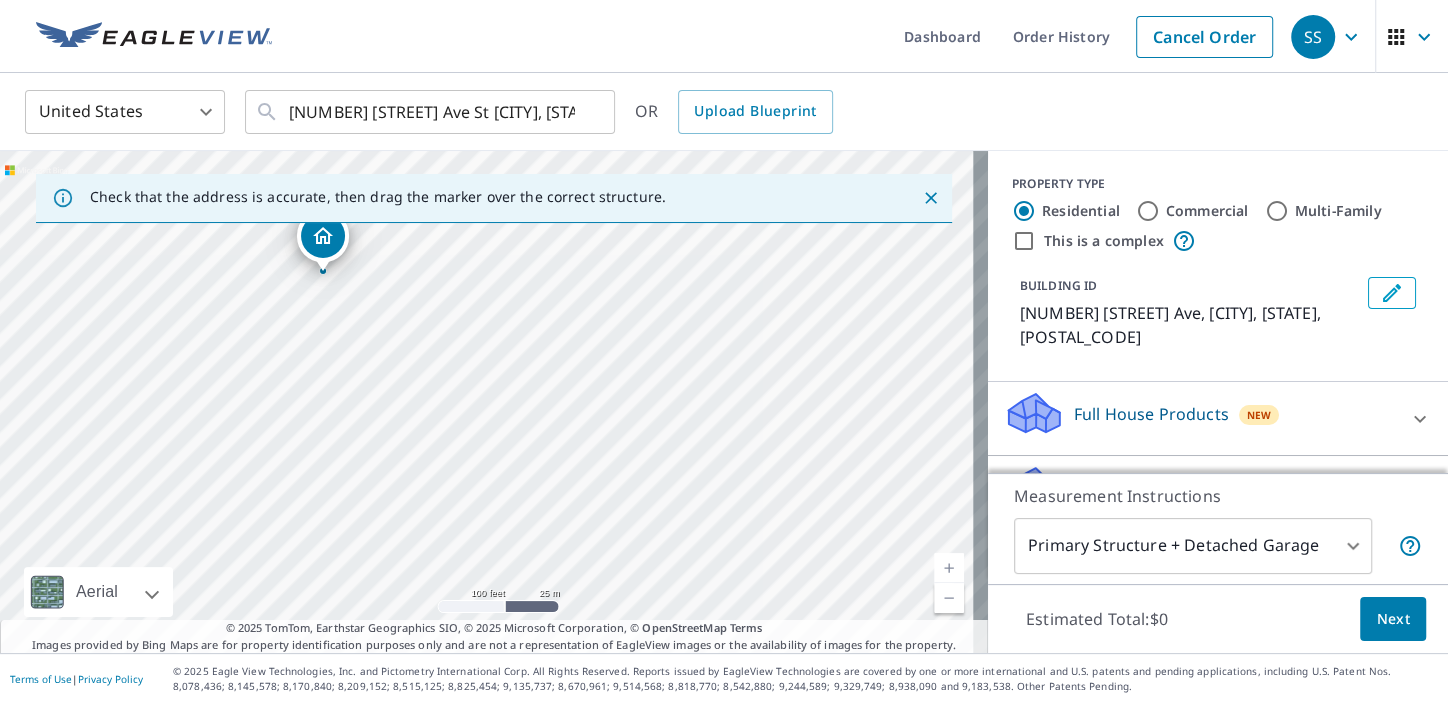 drag, startPoint x: 335, startPoint y: 259, endPoint x: 314, endPoint y: 235, distance: 31.890438 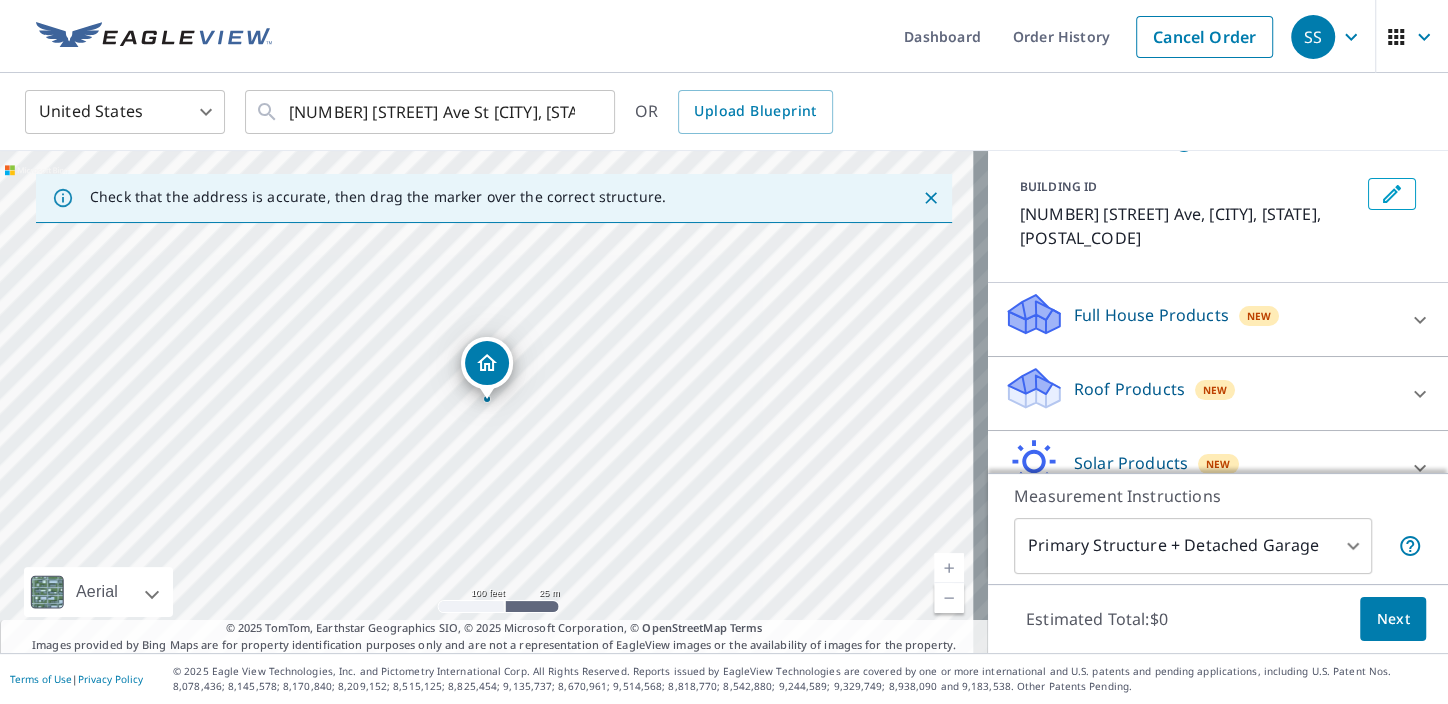 scroll, scrollTop: 178, scrollLeft: 0, axis: vertical 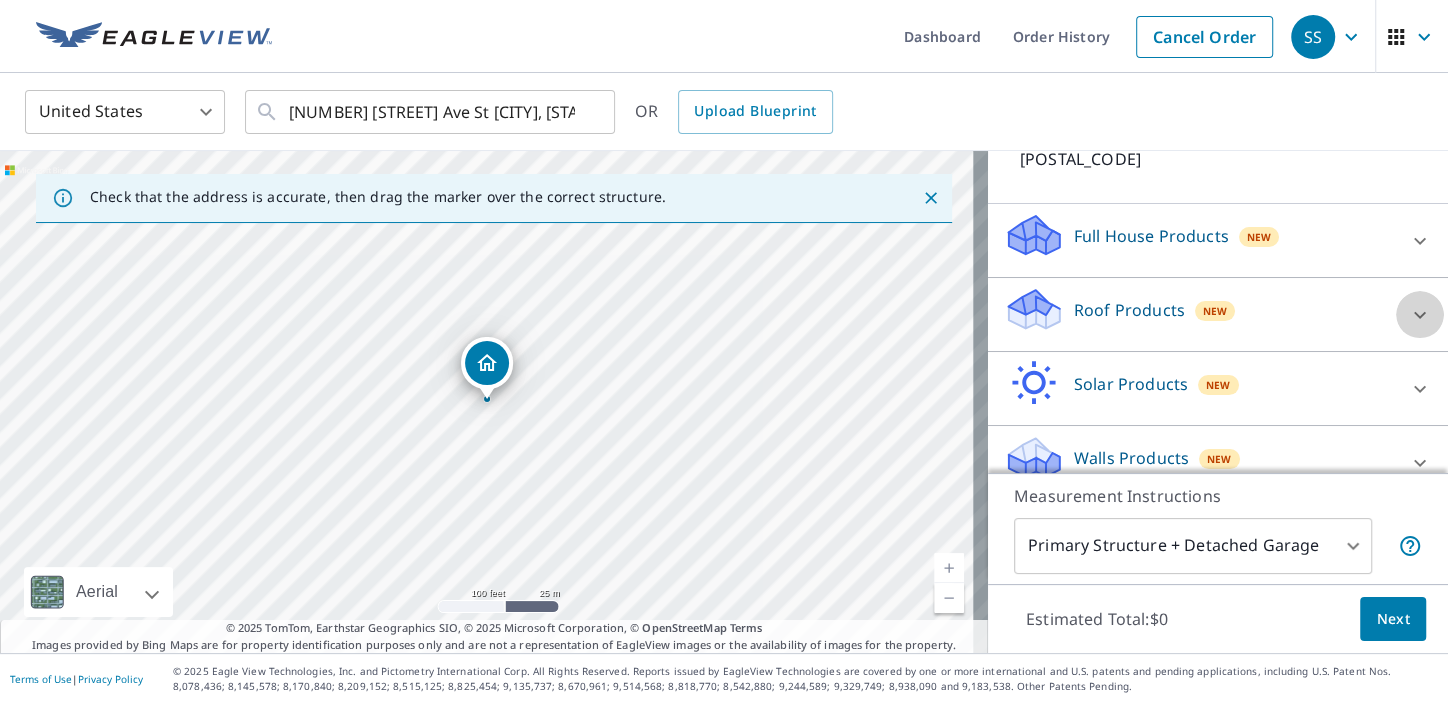click 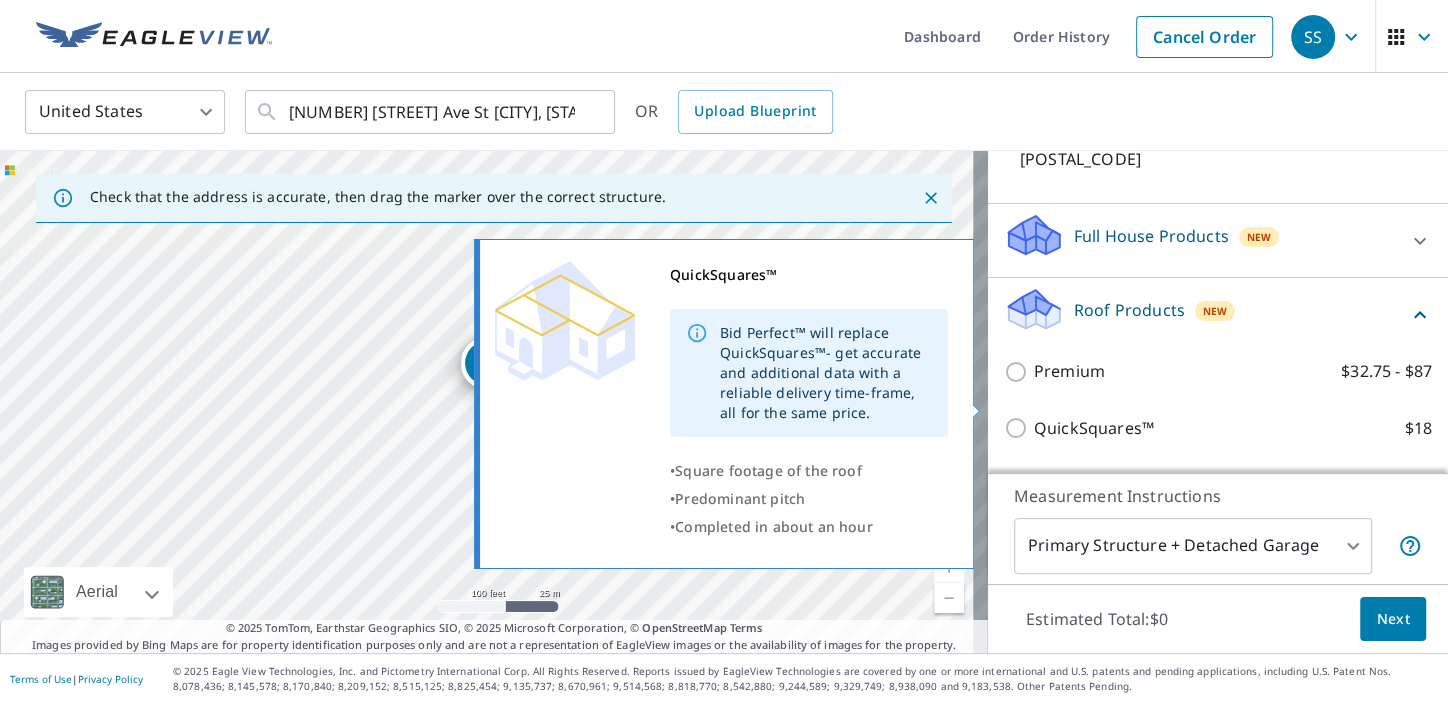 click on "QuickSquares™ $18" at bounding box center [1233, 428] 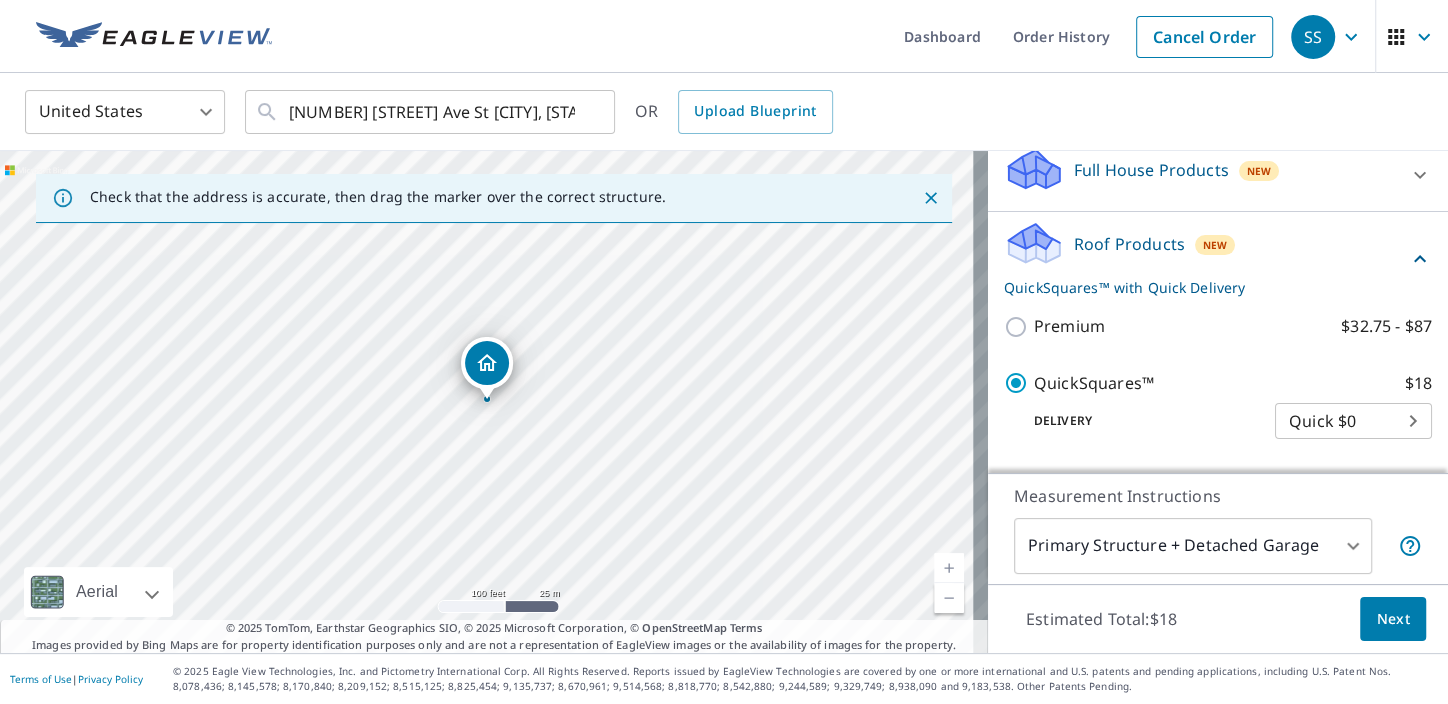 scroll, scrollTop: 278, scrollLeft: 0, axis: vertical 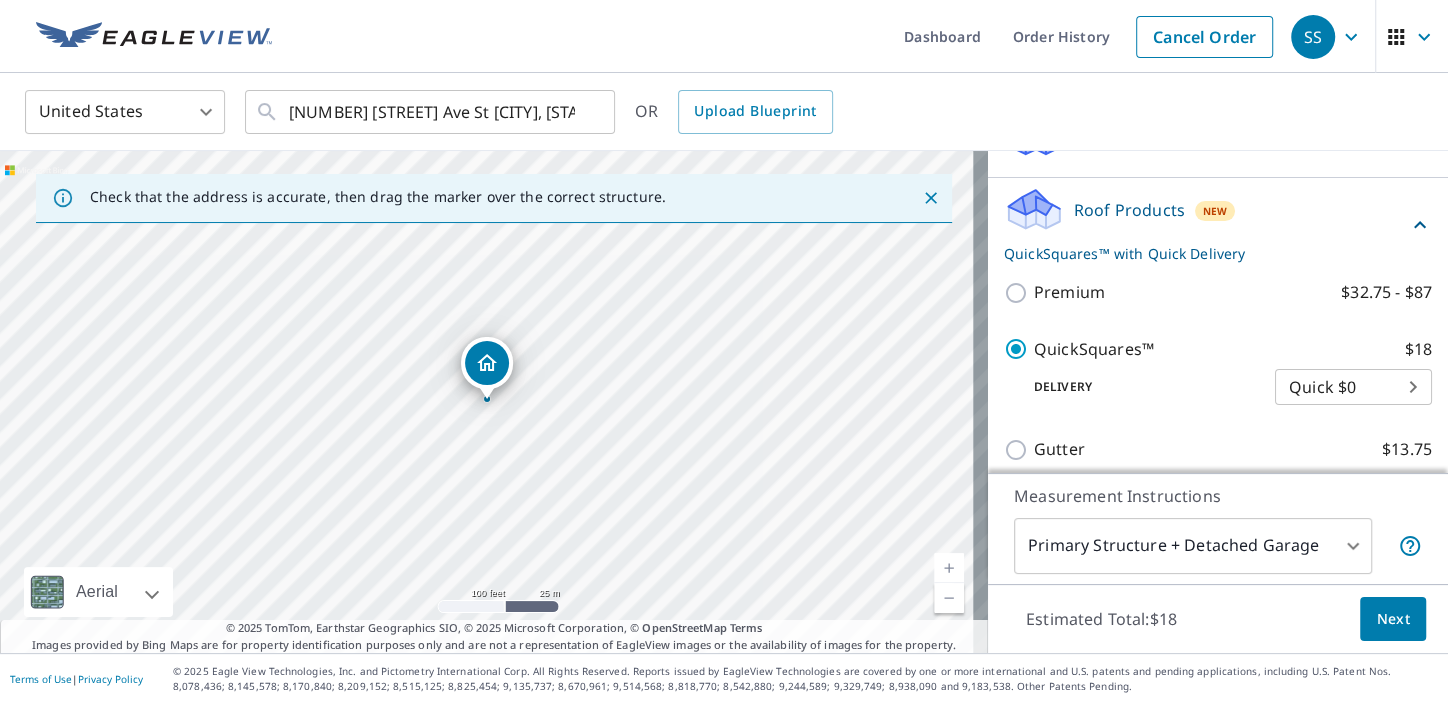 click on "SS SS
Dashboard Order History Cancel Order SS United States US ​ [NUMBER] [STREET] Ave [CITY], [STATE] [POSTAL_CODE] ​ OR Upload Blueprint Check that the address is accurate, then drag the marker over the correct structure. [NUMBER] [STREET] Ave [CITY], [STATE] [POSTAL_CODE] Aerial Road A standard road map Aerial A detailed look from above Labels Labels 100 feet 25 m © 2025 TomTom, © Vexcel Imaging, © 2025 Microsoft Corporation,  © OpenStreetMap Terms © 2025 TomTom, Earthstar Geographics SIO, © 2025 Microsoft Corporation, ©   OpenStreetMap   Terms Images provided by Bing Maps are for property identification purposes only and are not a representation of EagleView images or the availability of images for the property. PROPERTY TYPE Residential Commercial Multi-Family This is a complex BUILDING ID [NUMBER] [STREET] Ave, [CITY], [STATE], [POSTAL_CODE] Full House Products New Full House™ $105 Roof Products New QuickSquares™ with Quick Delivery Premium $32.75 - $87 QuickSquares™ $18 Delivery Quick $0 45 ​ Gutter $13.75 $18 New 1" at bounding box center (724, 352) 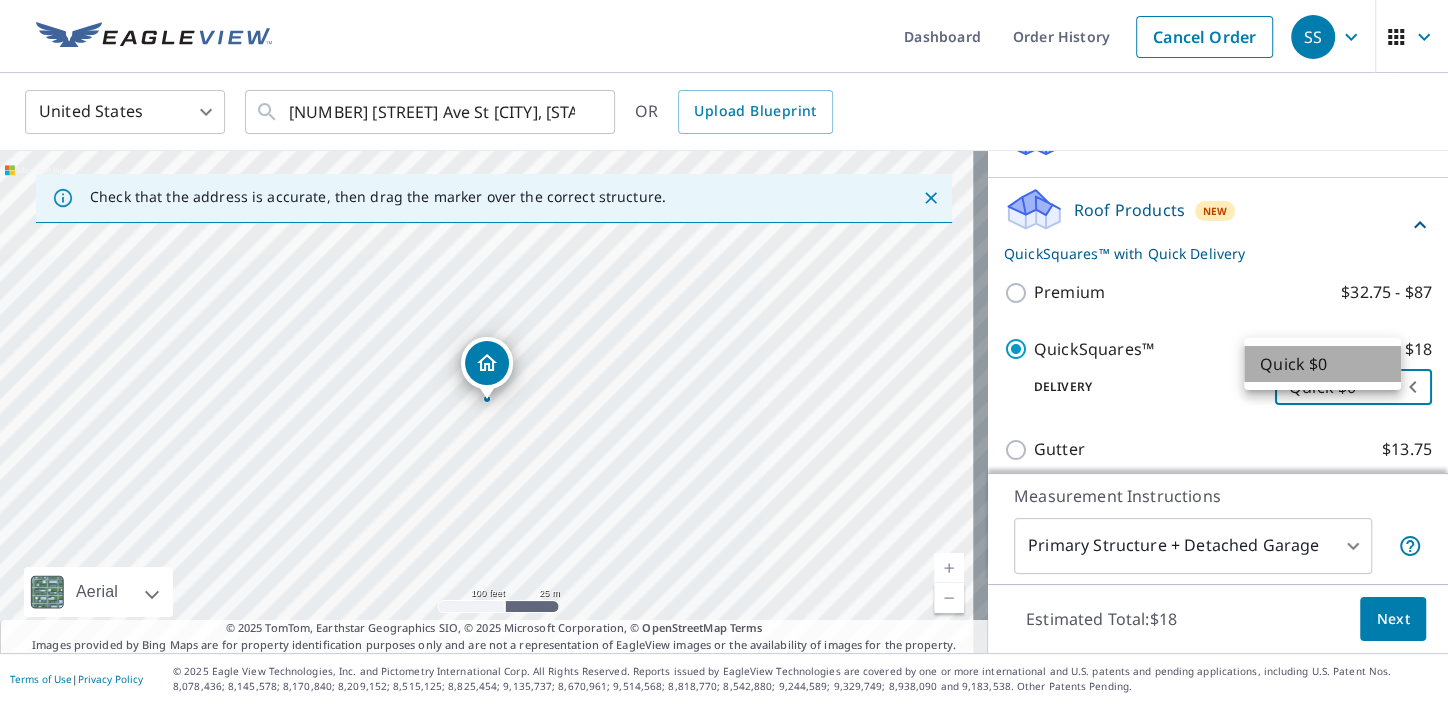 click on "Quick $0" at bounding box center [1322, 364] 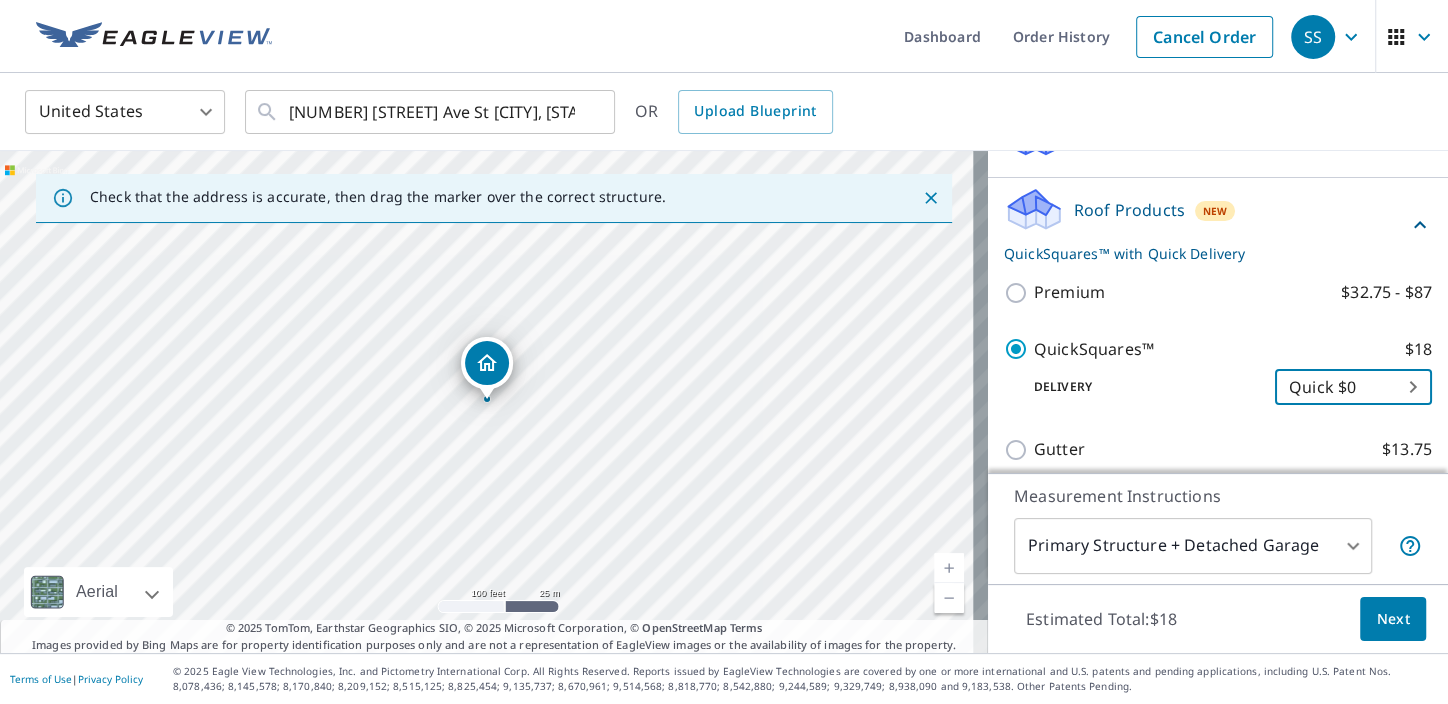 click on "Next" at bounding box center [1393, 619] 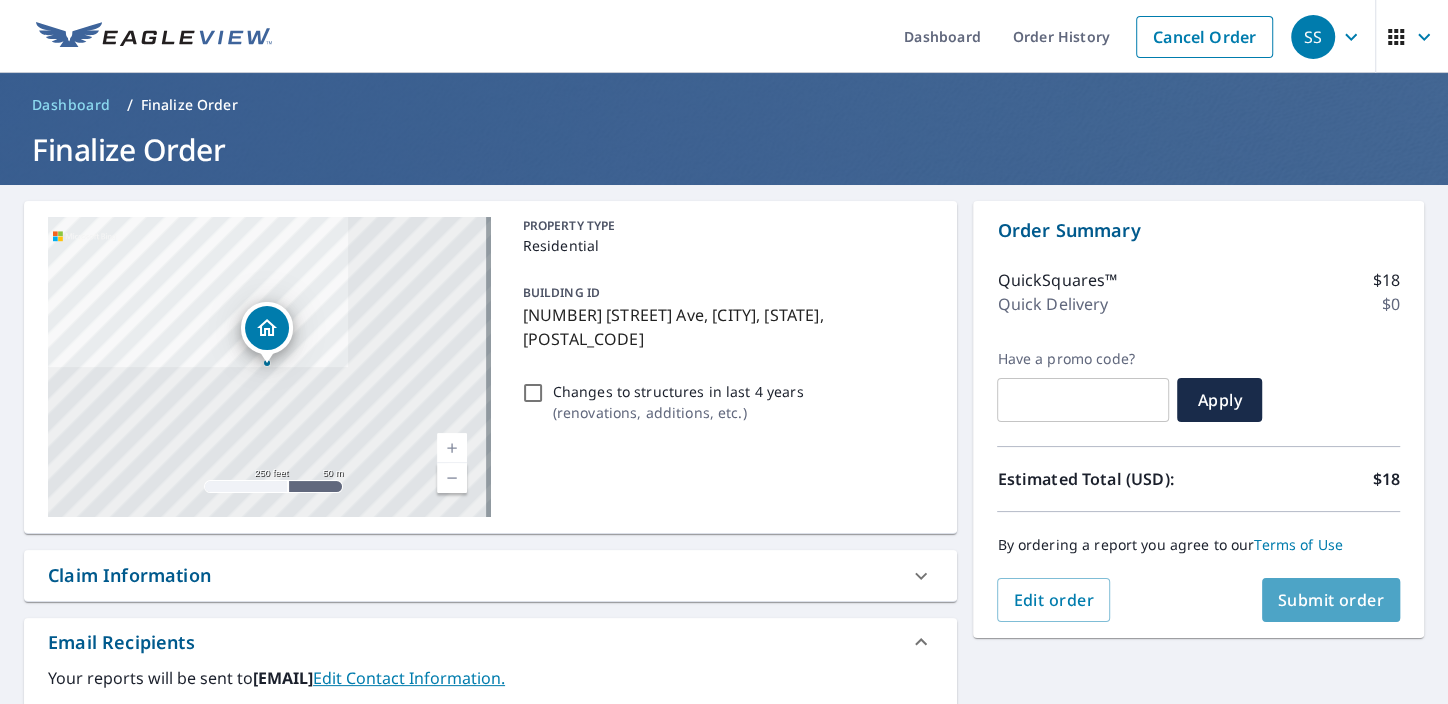 click on "Submit order" at bounding box center [1331, 600] 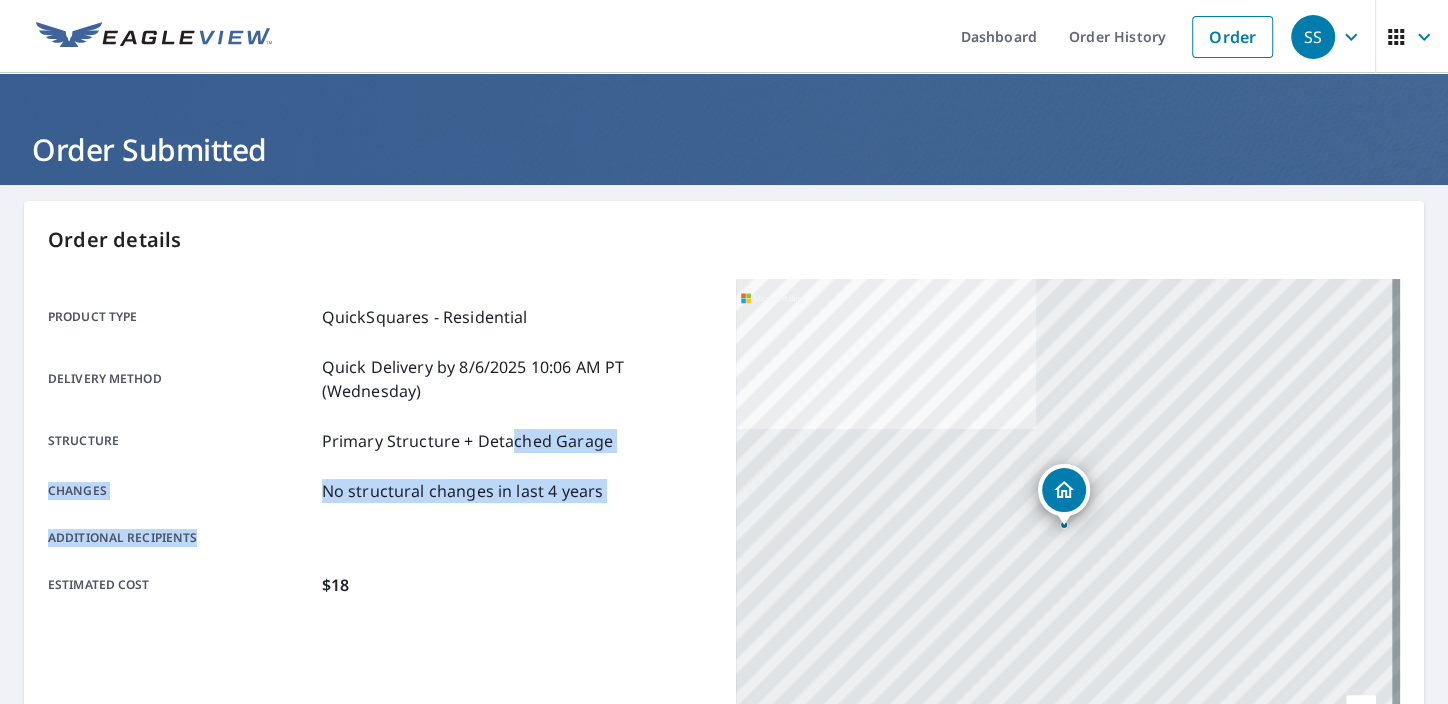 drag, startPoint x: 594, startPoint y: 545, endPoint x: 505, endPoint y: 451, distance: 129.44884 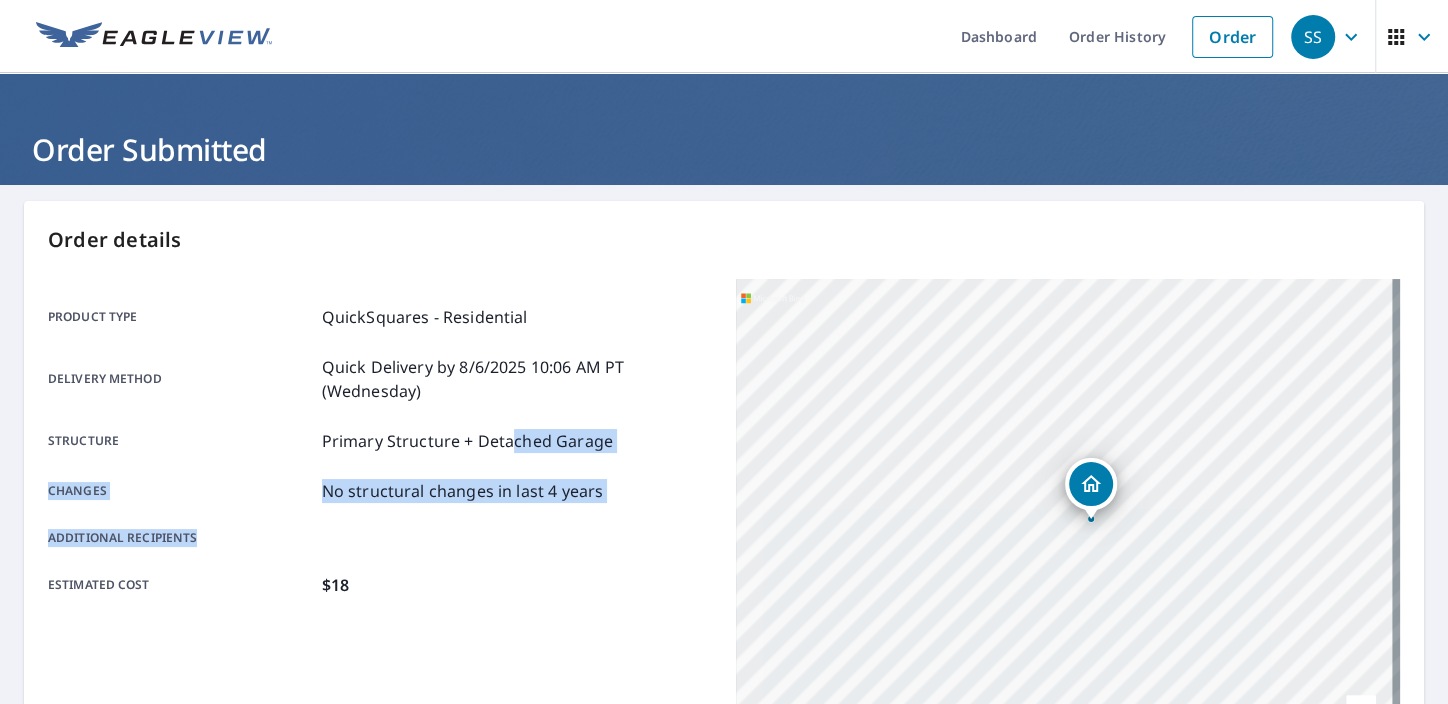 drag, startPoint x: 1094, startPoint y: 551, endPoint x: 1124, endPoint y: 545, distance: 30.594116 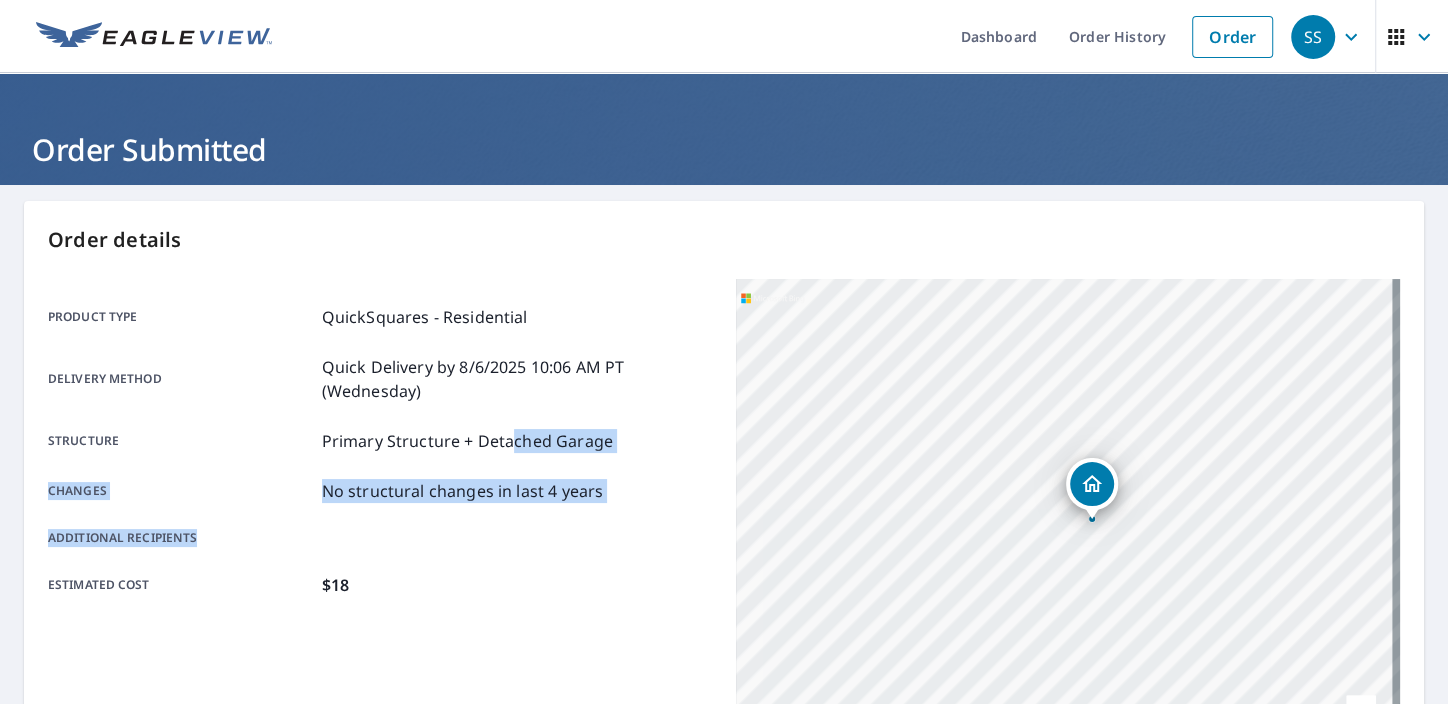click on "Additional recipients" at bounding box center (380, 538) 